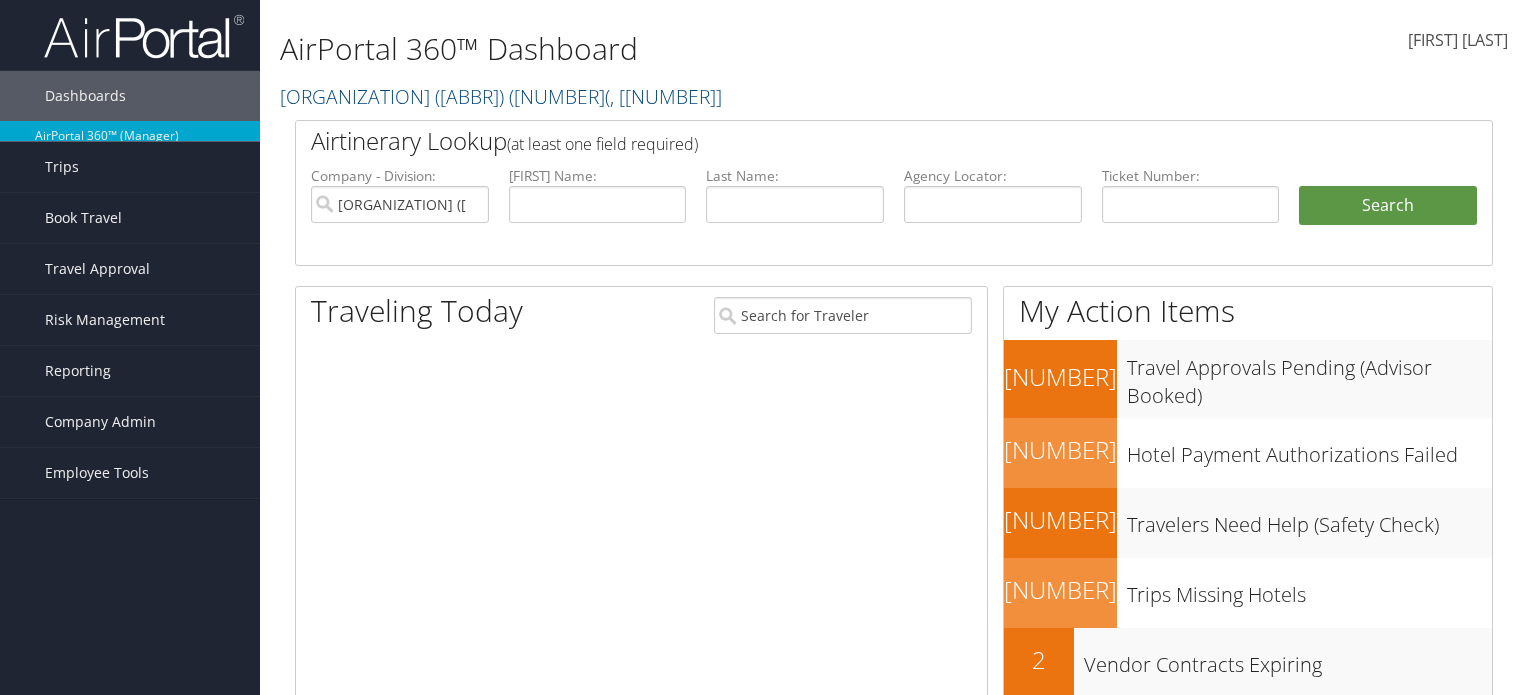 scroll, scrollTop: 0, scrollLeft: 0, axis: both 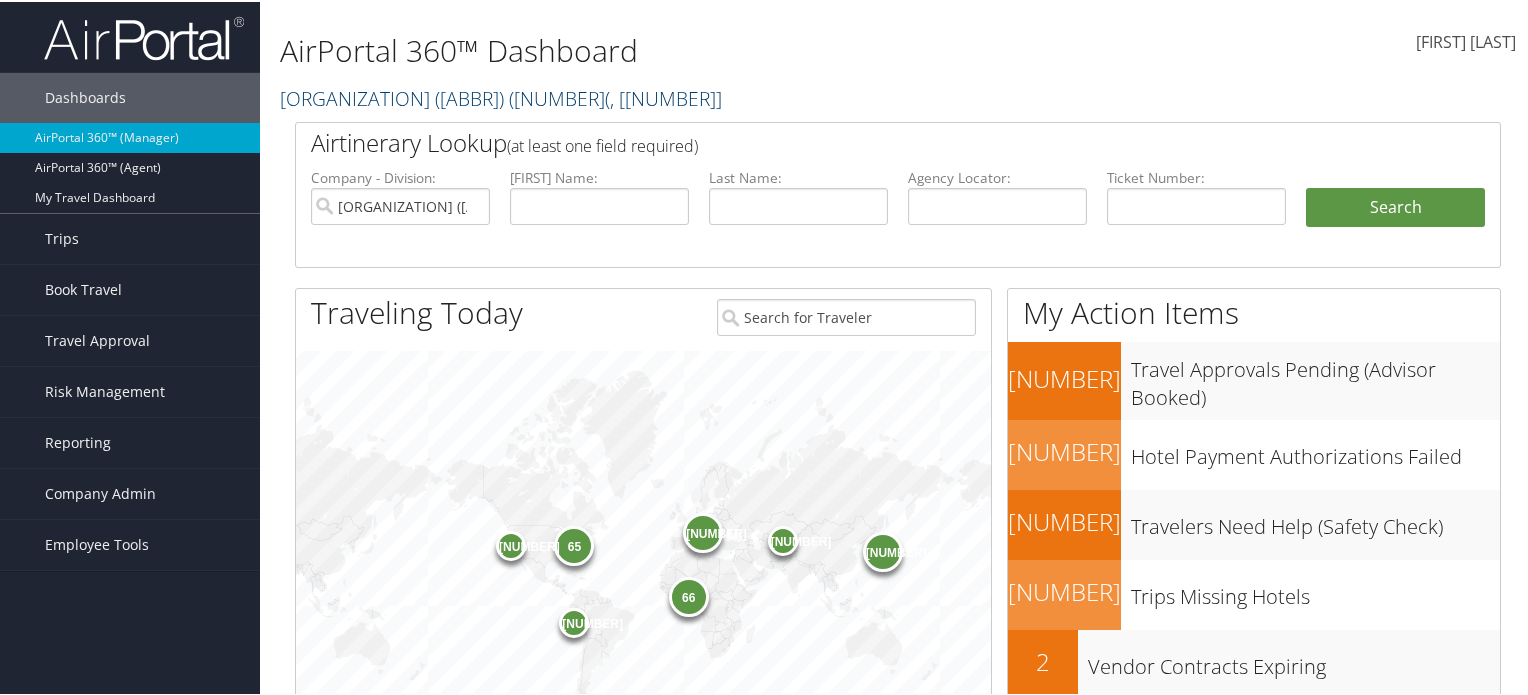 click at bounding box center [722, 96] 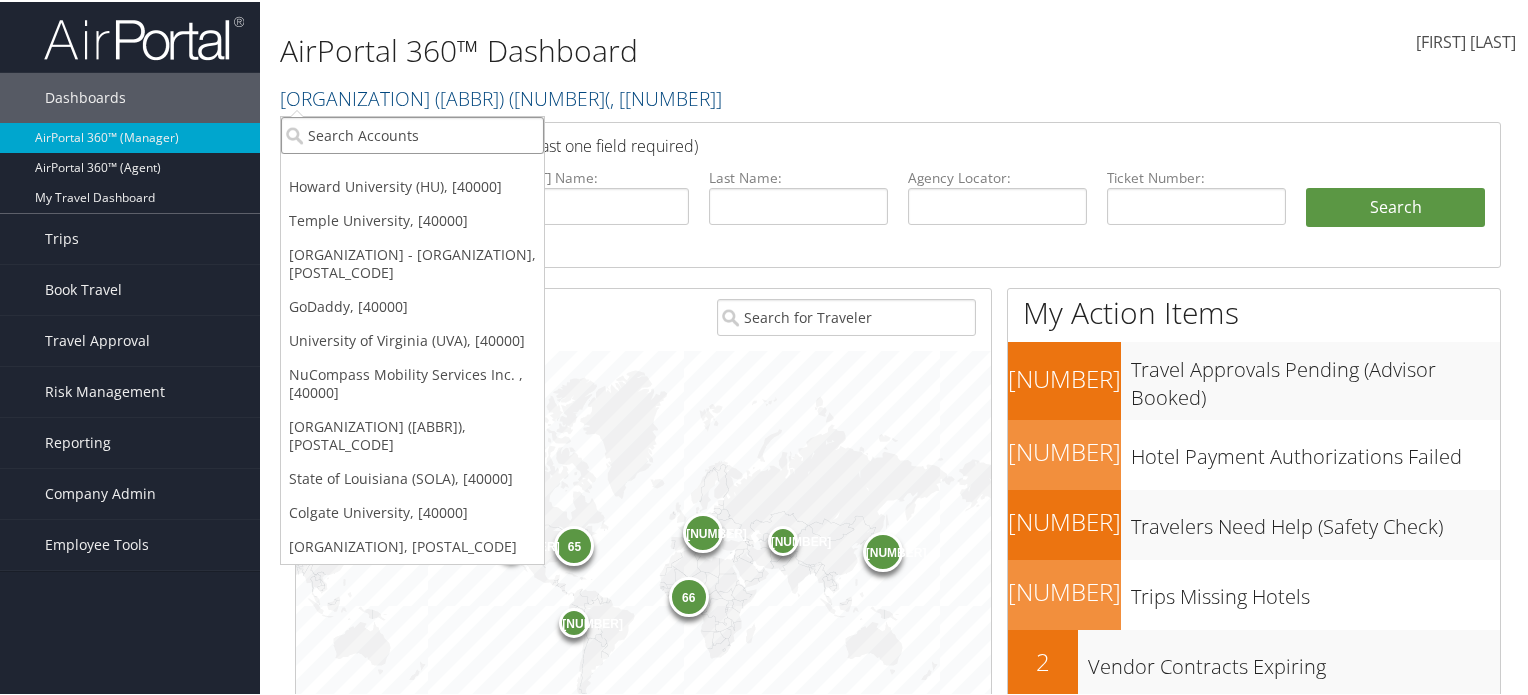 click at bounding box center [412, 133] 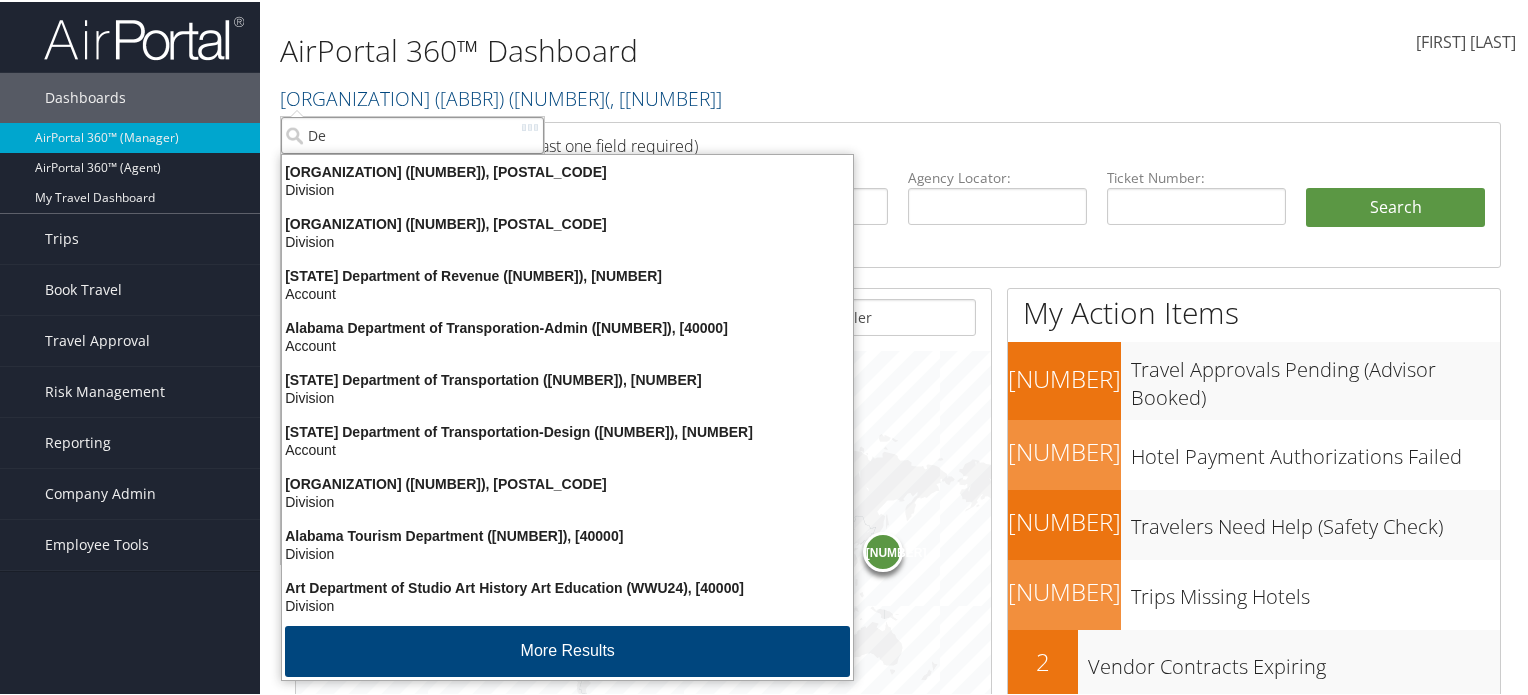 type on "D" 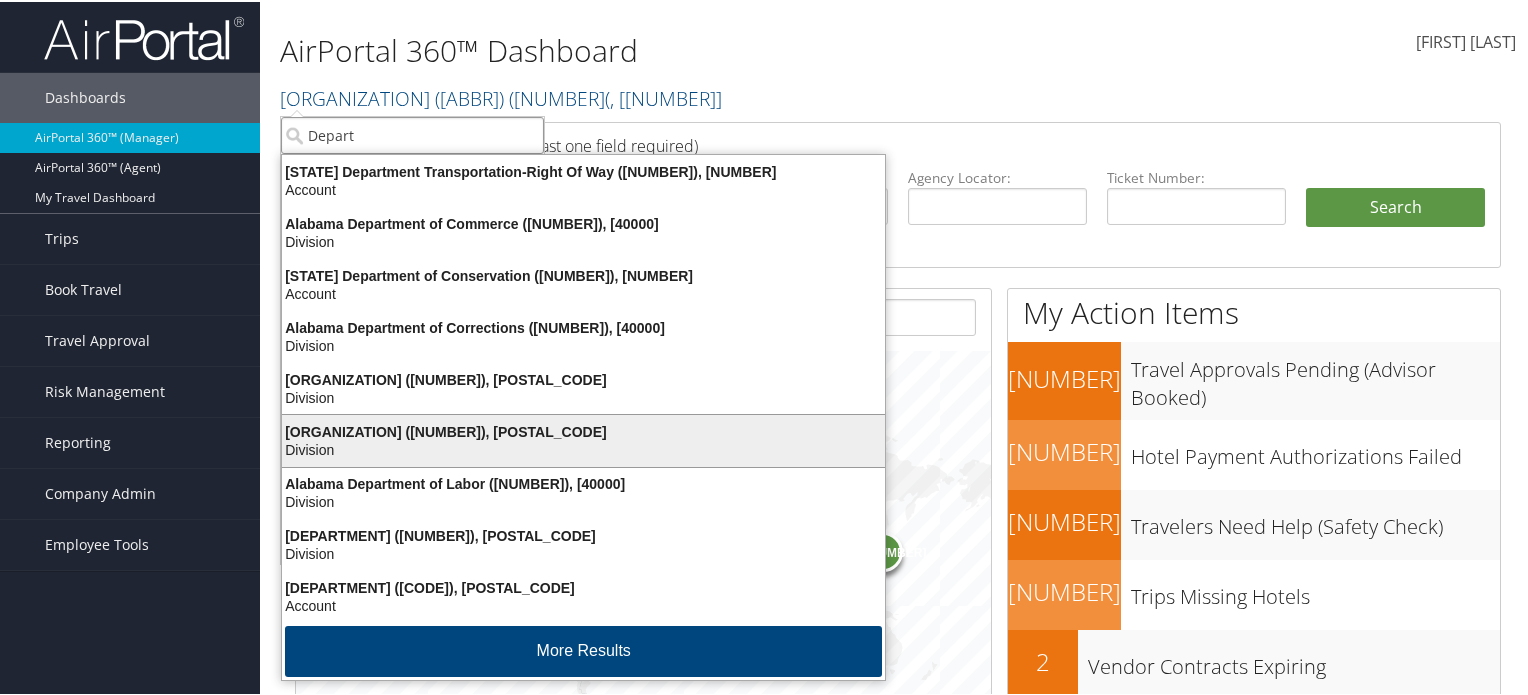 scroll, scrollTop: 3, scrollLeft: 0, axis: vertical 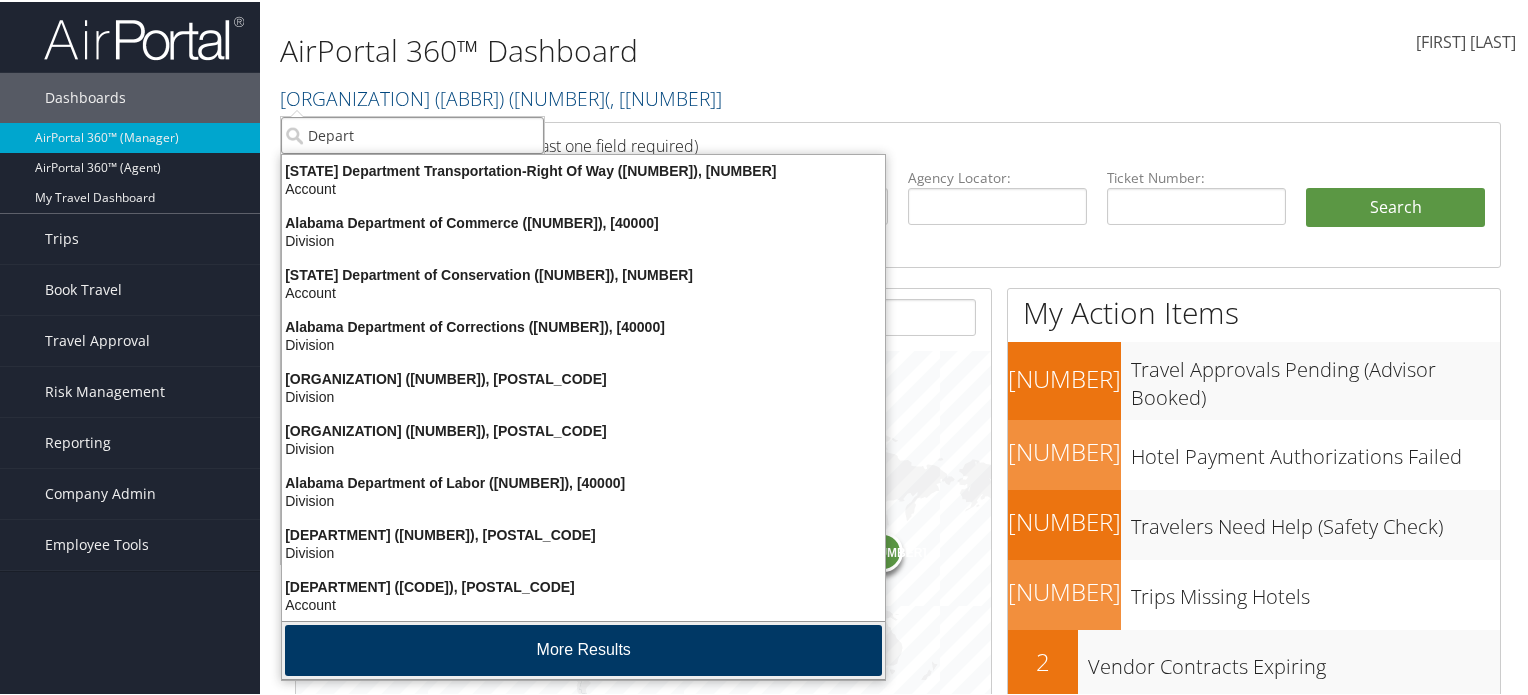 click on "More Results" at bounding box center (583, 648) 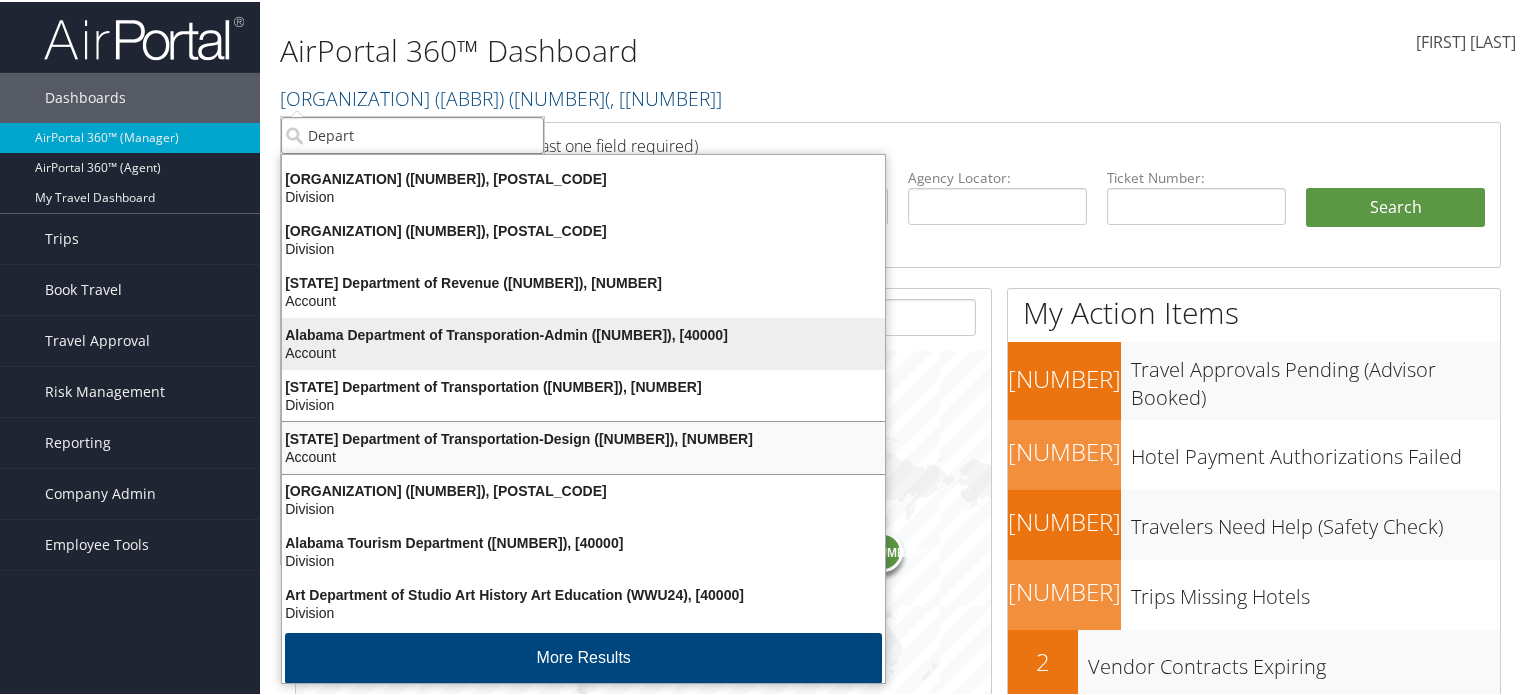 scroll, scrollTop: 470, scrollLeft: 0, axis: vertical 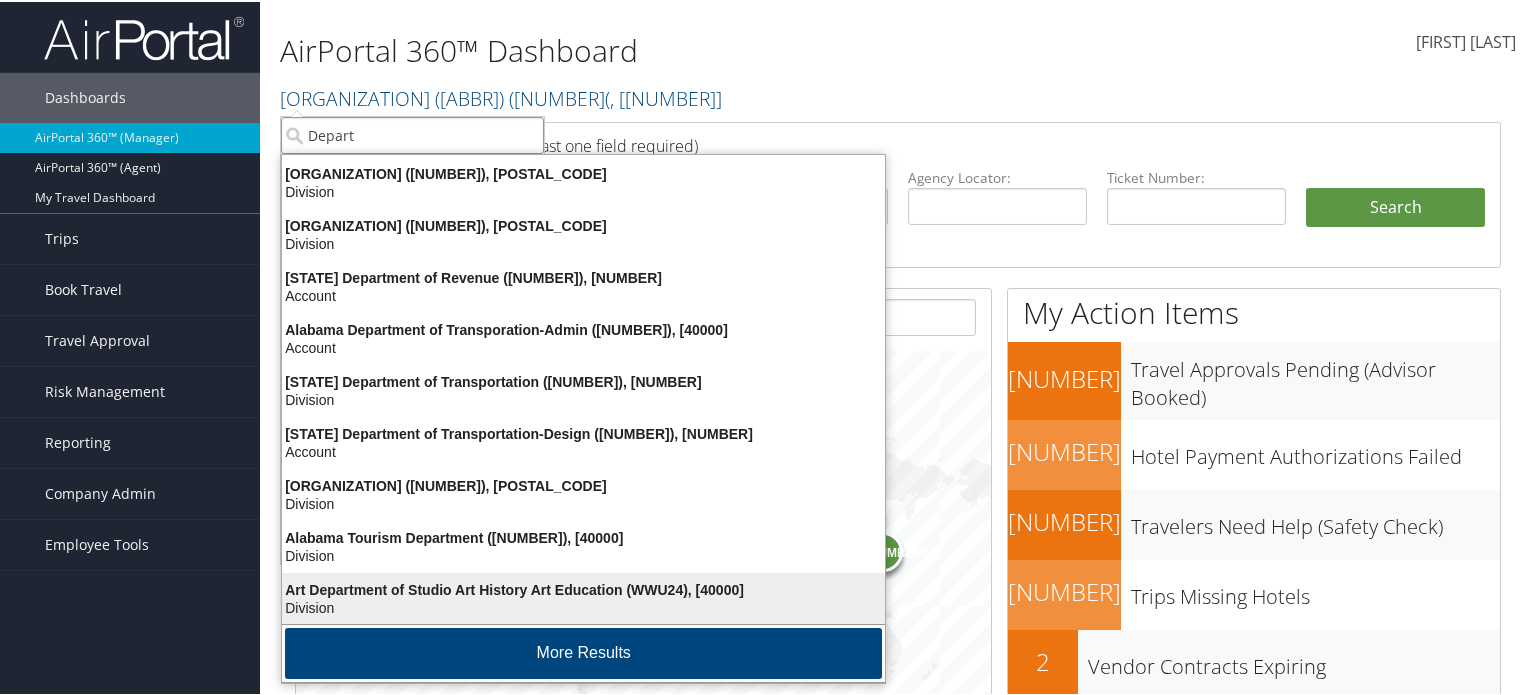 click on "More Results" at bounding box center [583, 651] 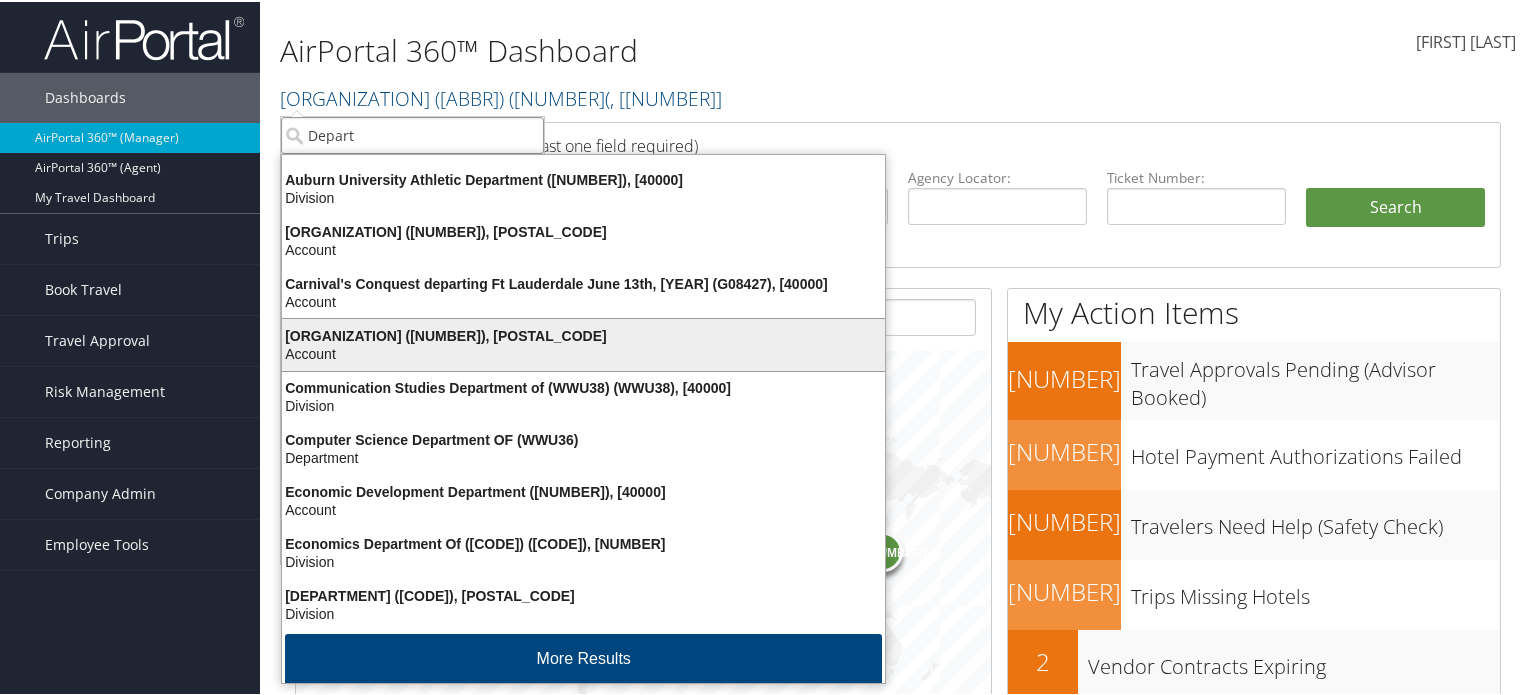 scroll, scrollTop: 939, scrollLeft: 0, axis: vertical 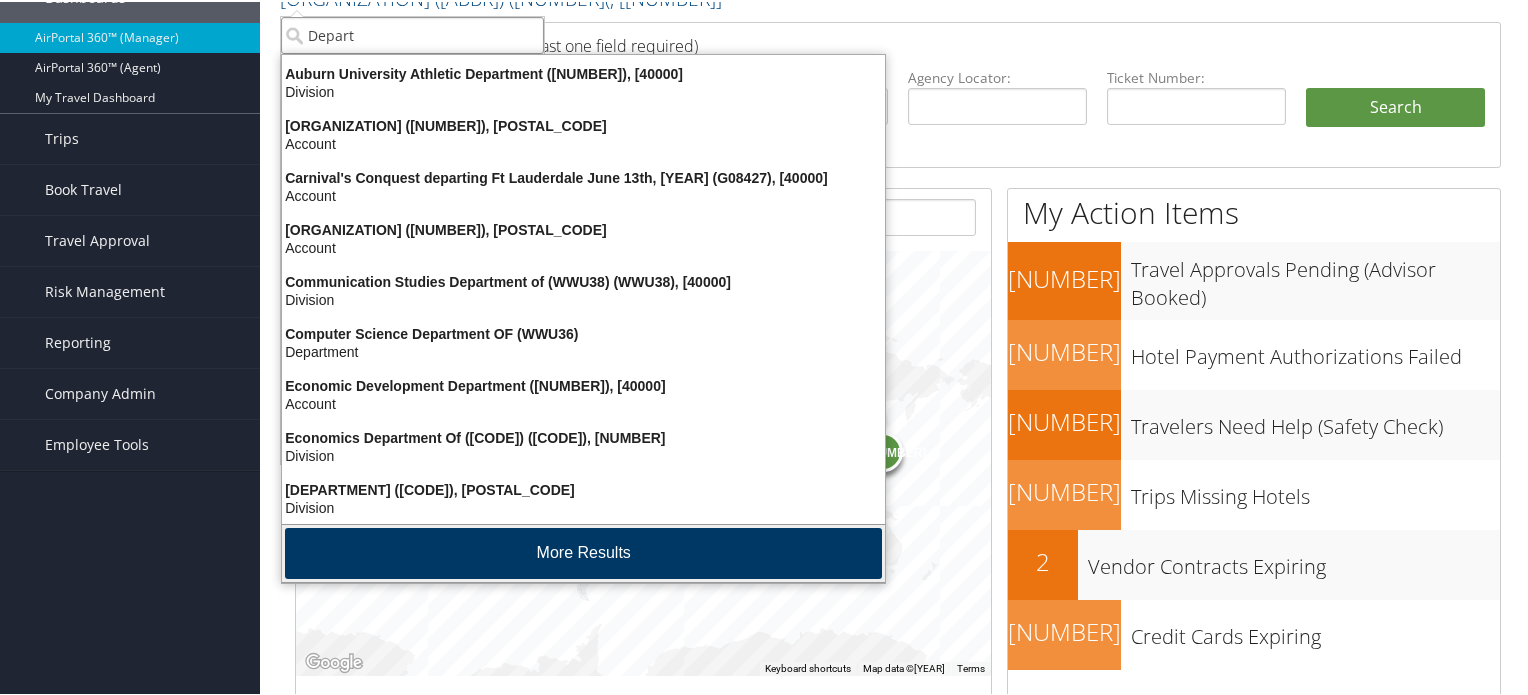 click on "More Results" at bounding box center (583, 551) 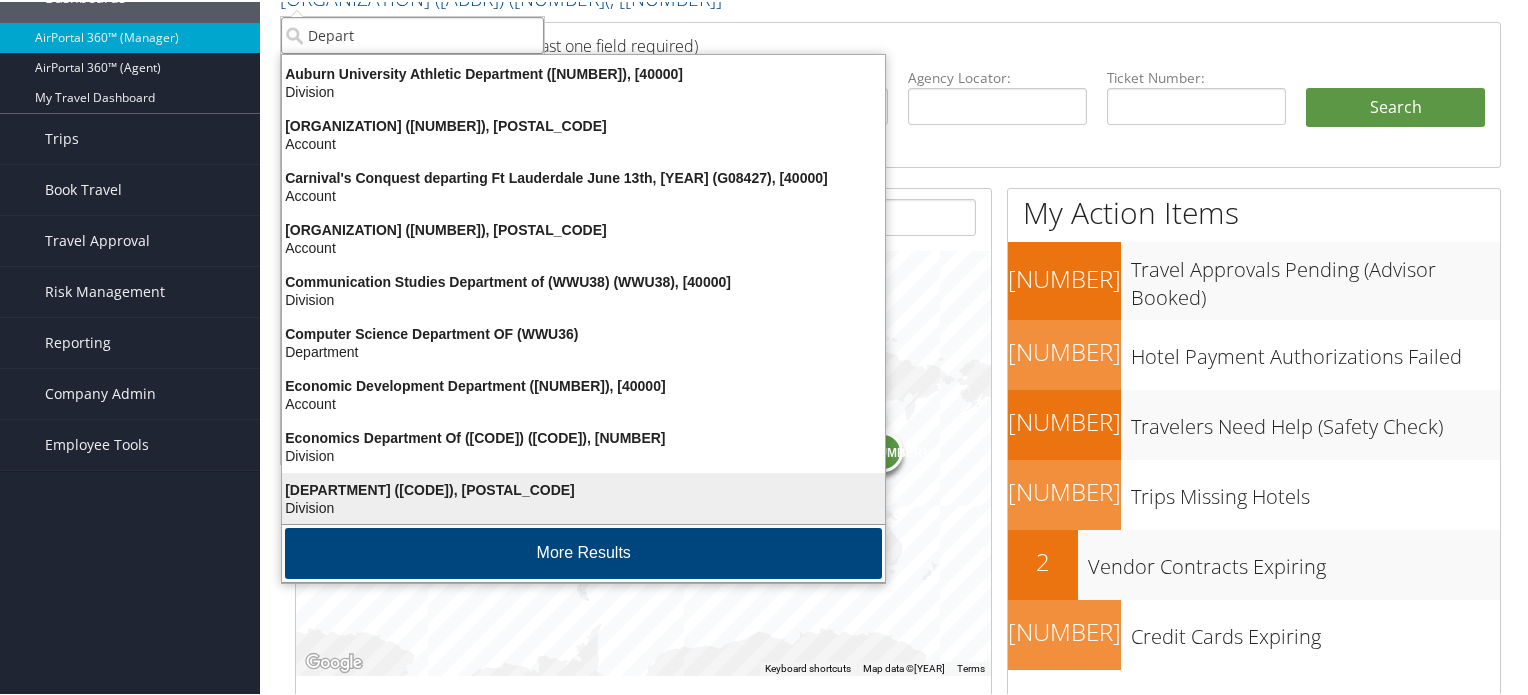 scroll, scrollTop: 882, scrollLeft: 0, axis: vertical 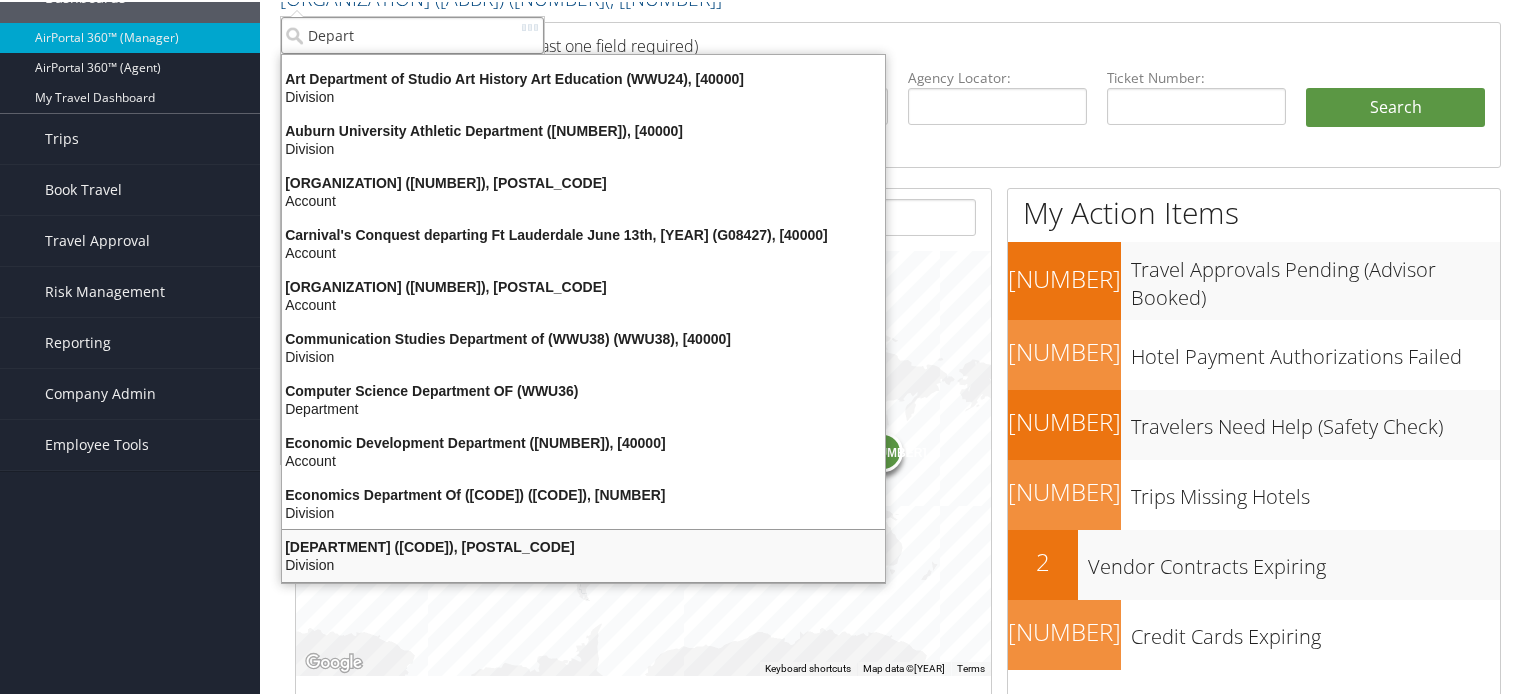 type on "Depart" 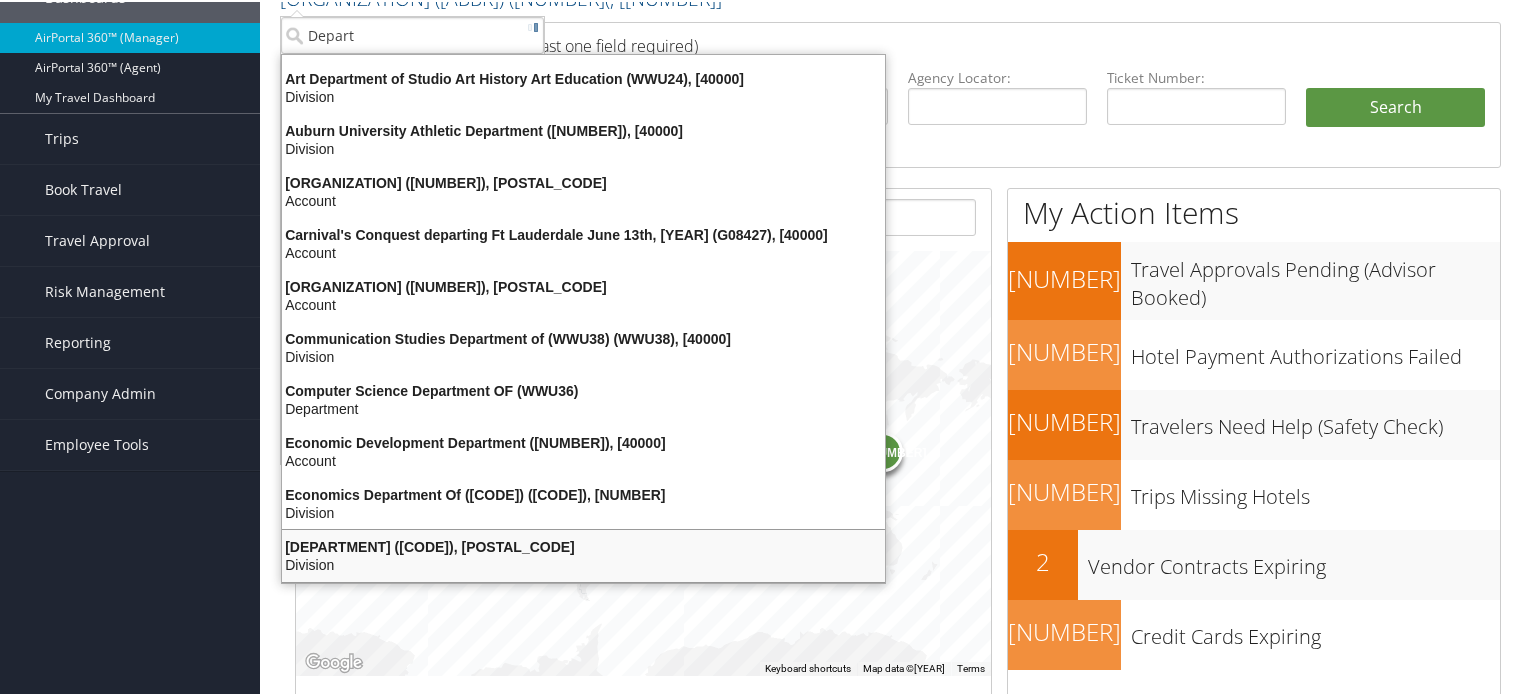 scroll, scrollTop: 0, scrollLeft: 0, axis: both 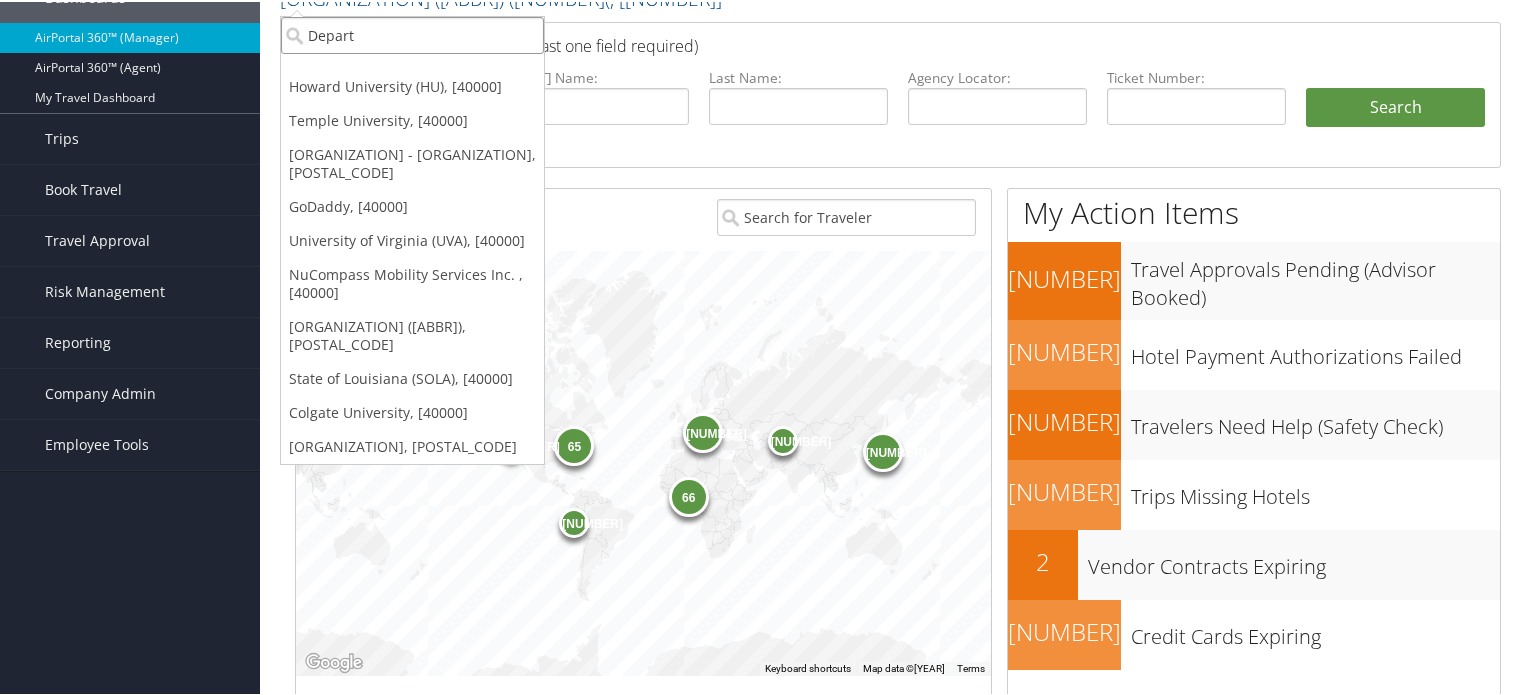 drag, startPoint x: 431, startPoint y: 28, endPoint x: 260, endPoint y: 44, distance: 171.7469 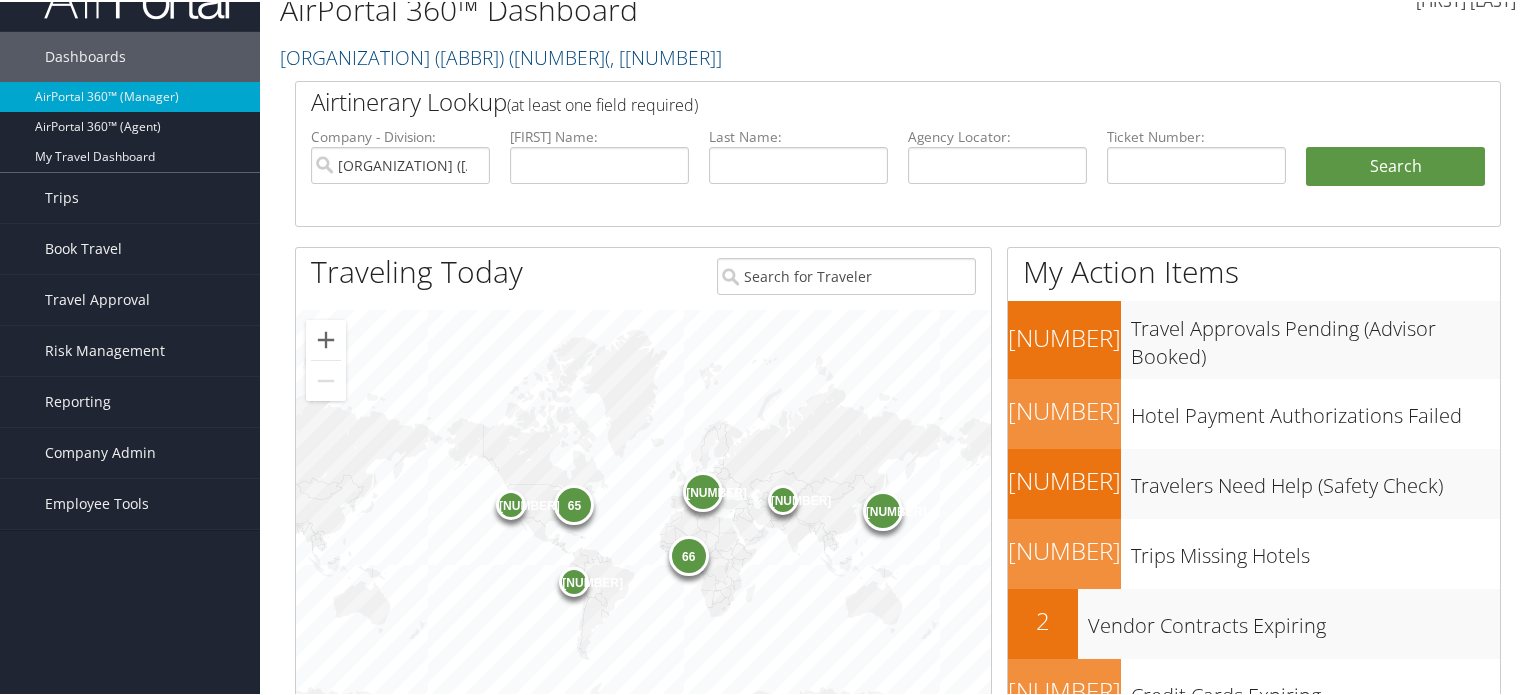 scroll, scrollTop: 0, scrollLeft: 0, axis: both 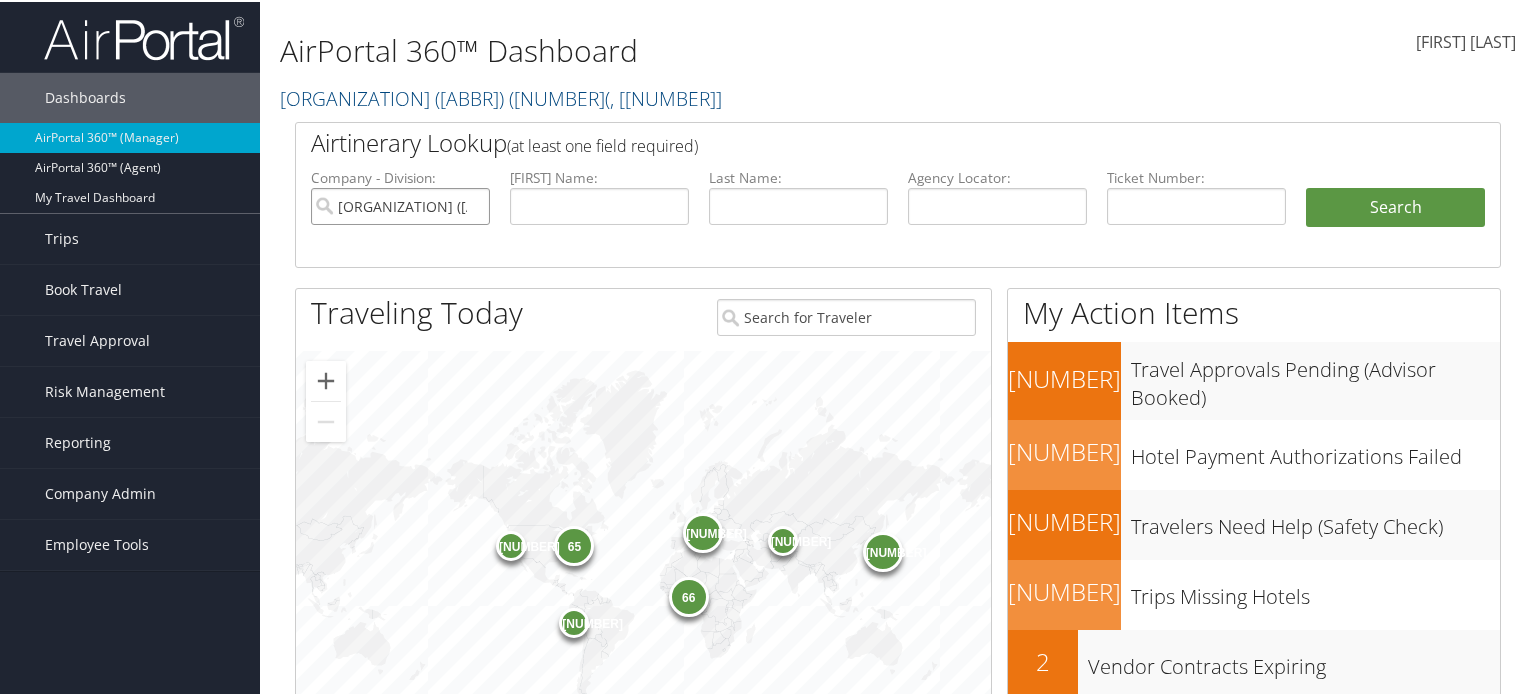 click on "[ORGANIZATION] ([ABBR])" at bounding box center [400, 204] 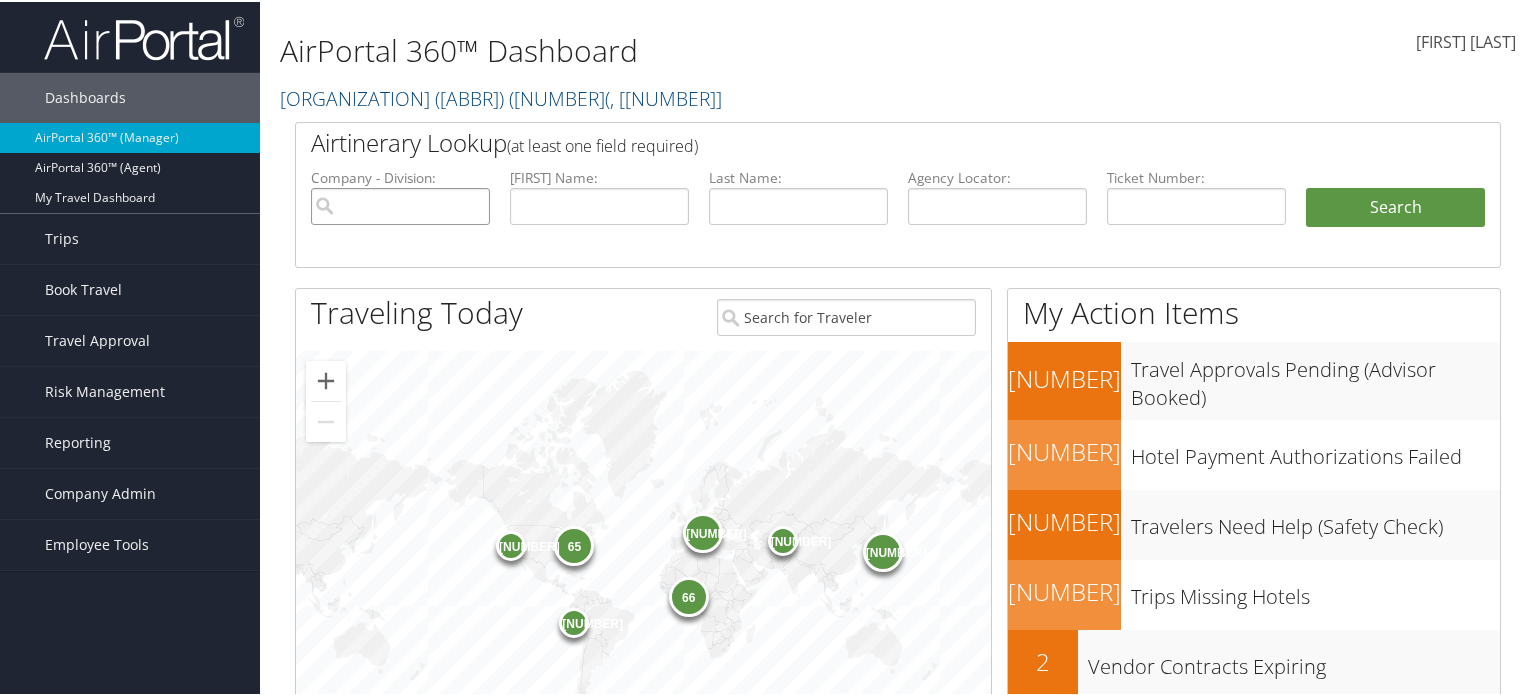 paste on "[CODE]" 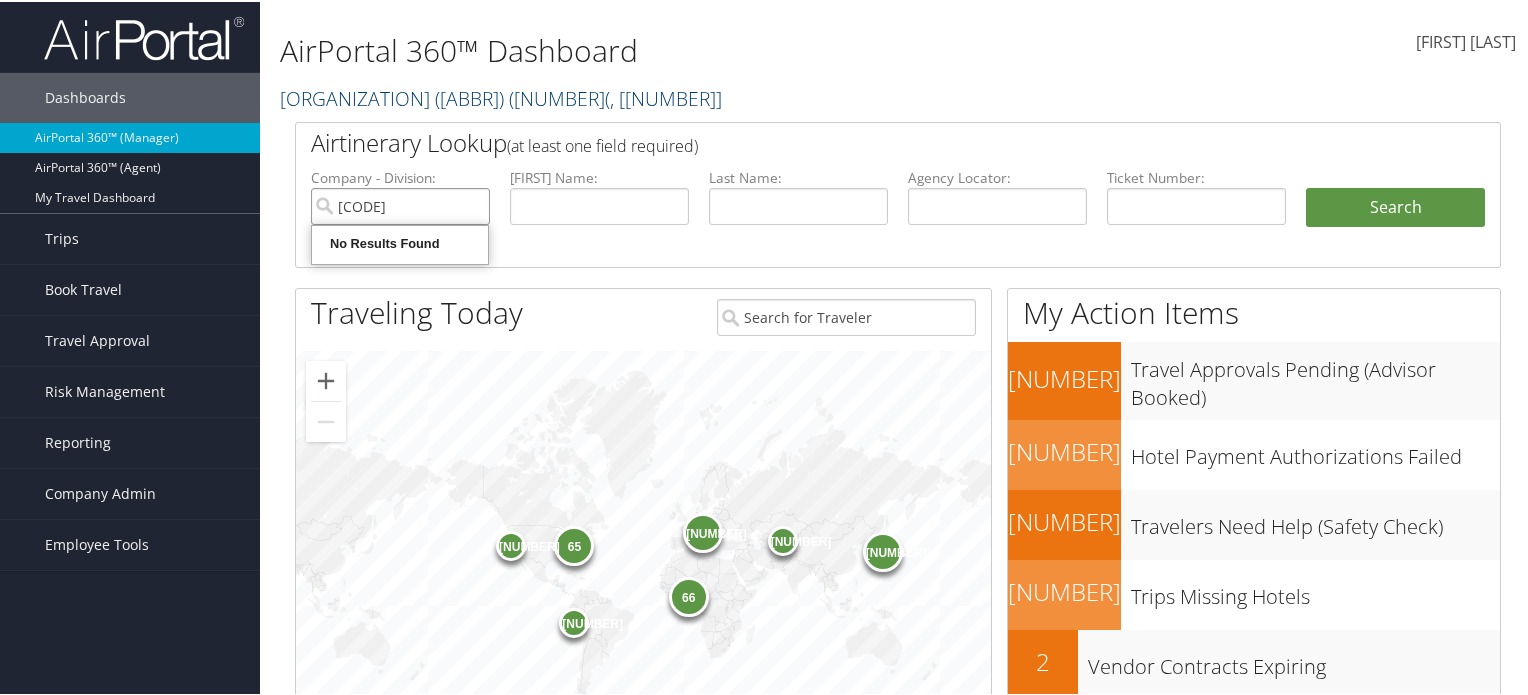 type on "[CODE]" 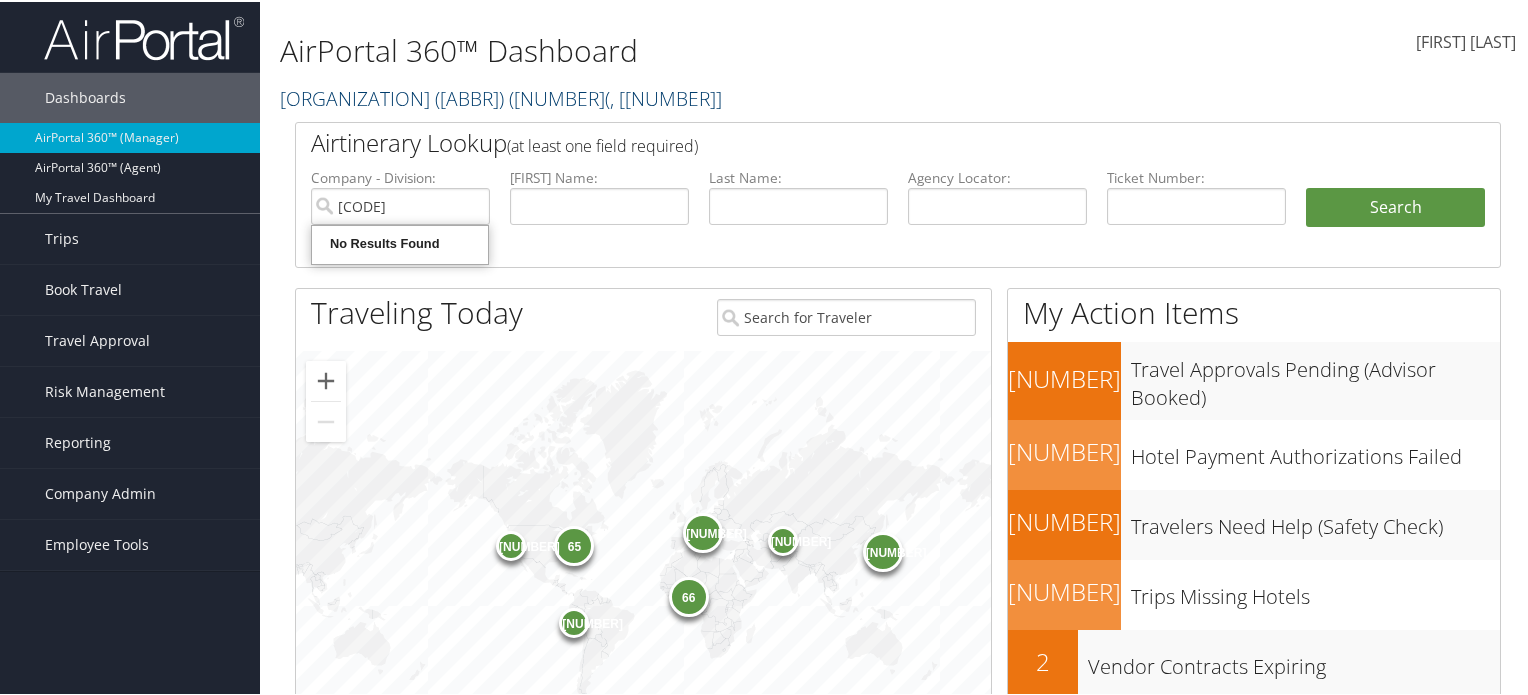 click on "( [NUMBER] )" at bounding box center (559, 96) 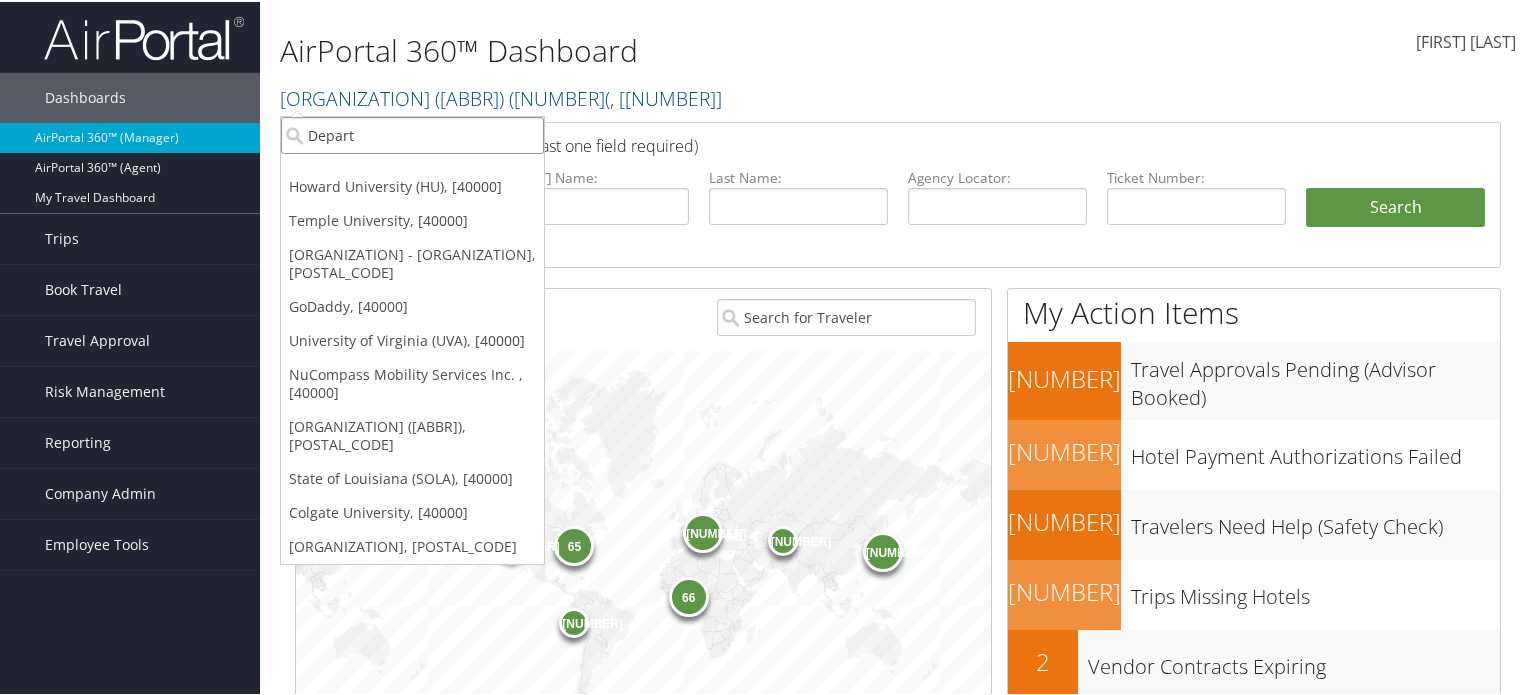 click on "Depart" at bounding box center (412, 133) 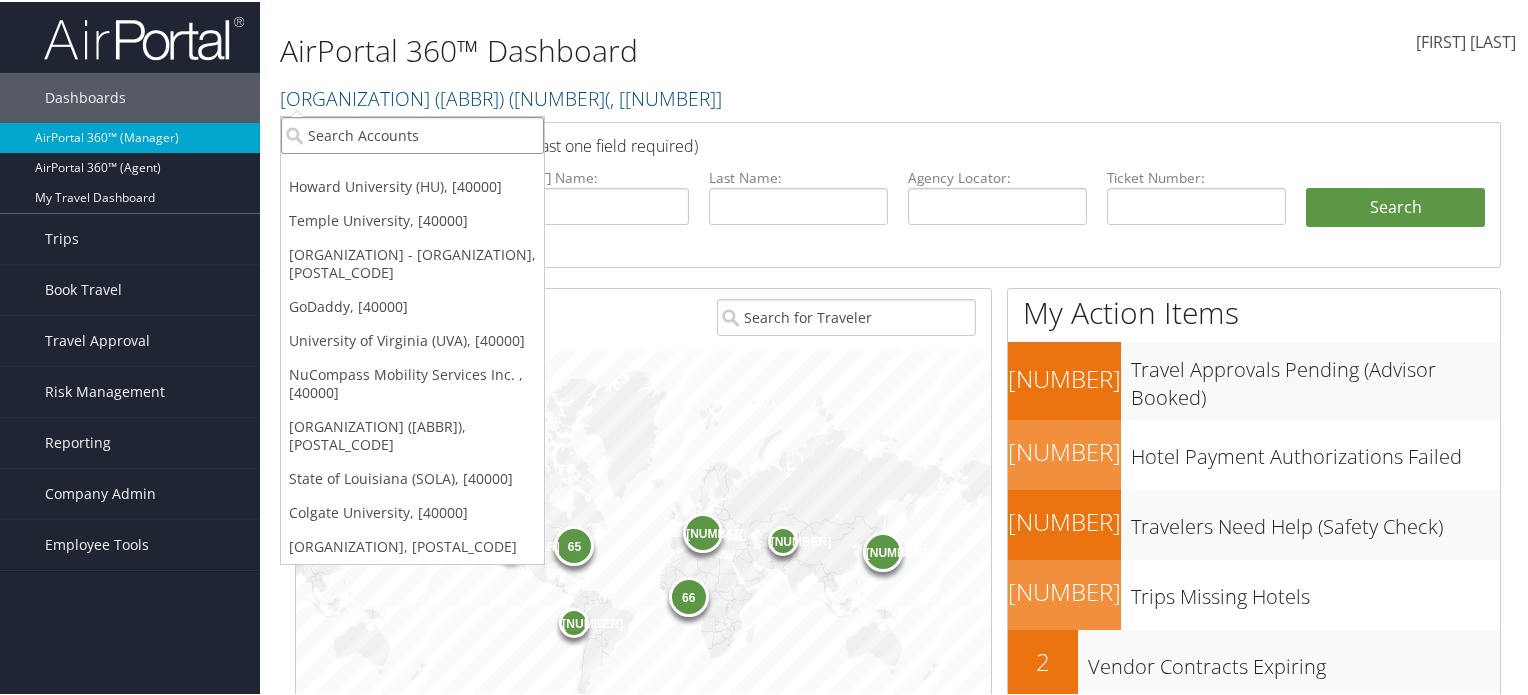paste on "[CODE]" 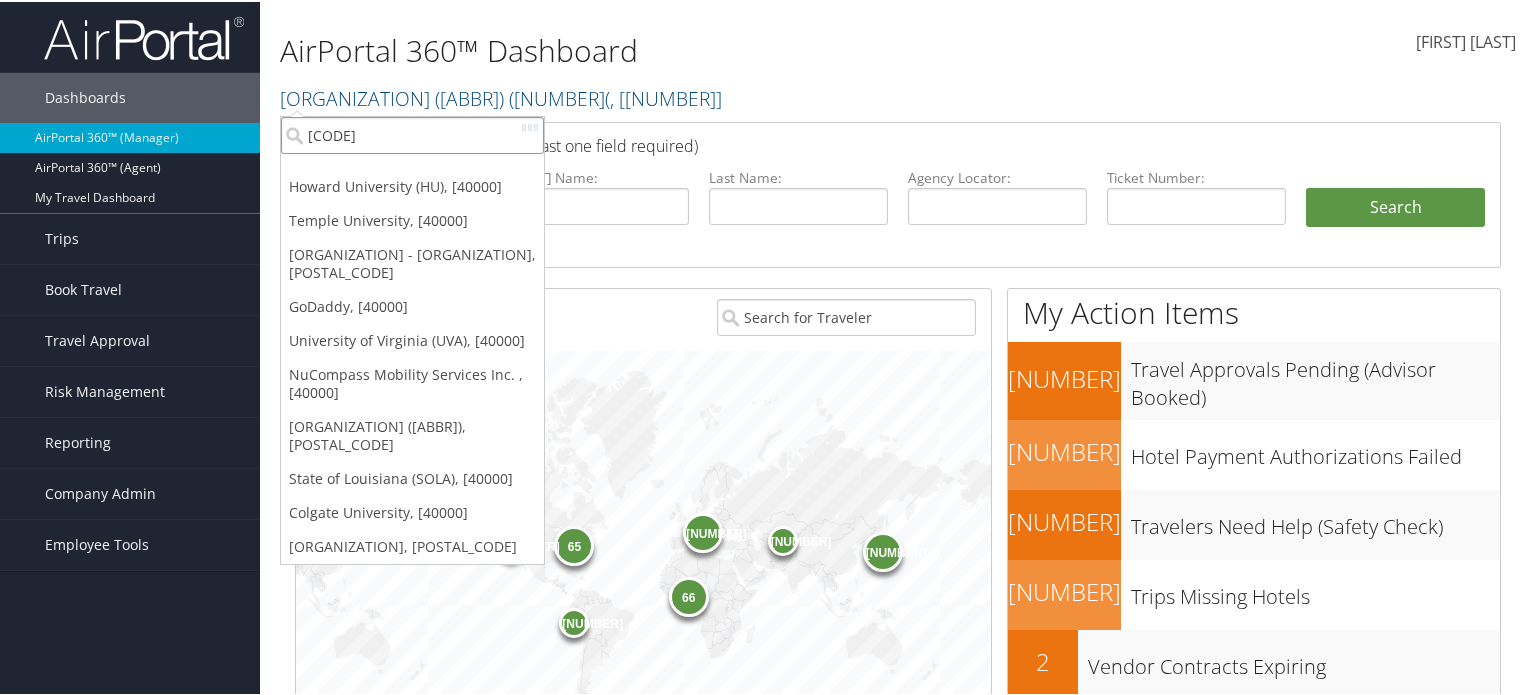 scroll, scrollTop: 0, scrollLeft: 0, axis: both 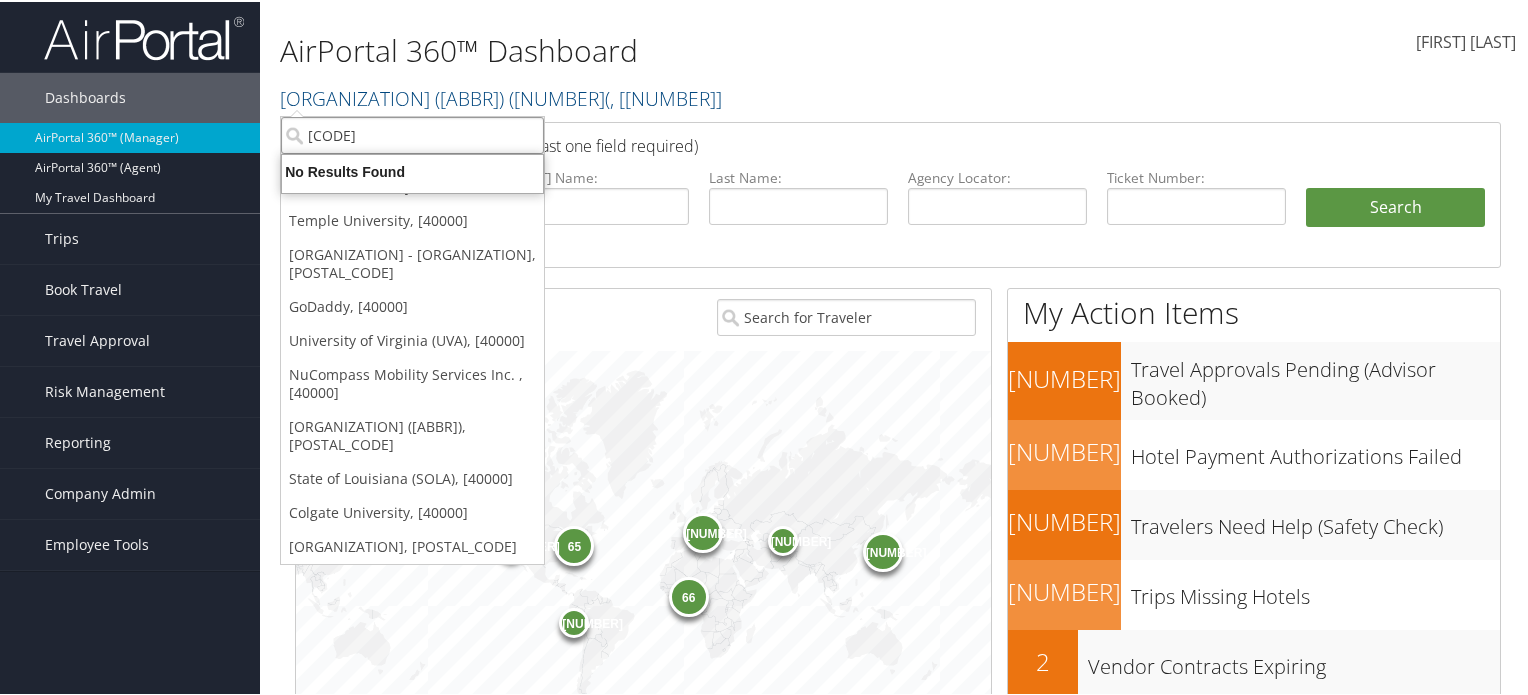 click on "[CODE]" at bounding box center (412, 133) 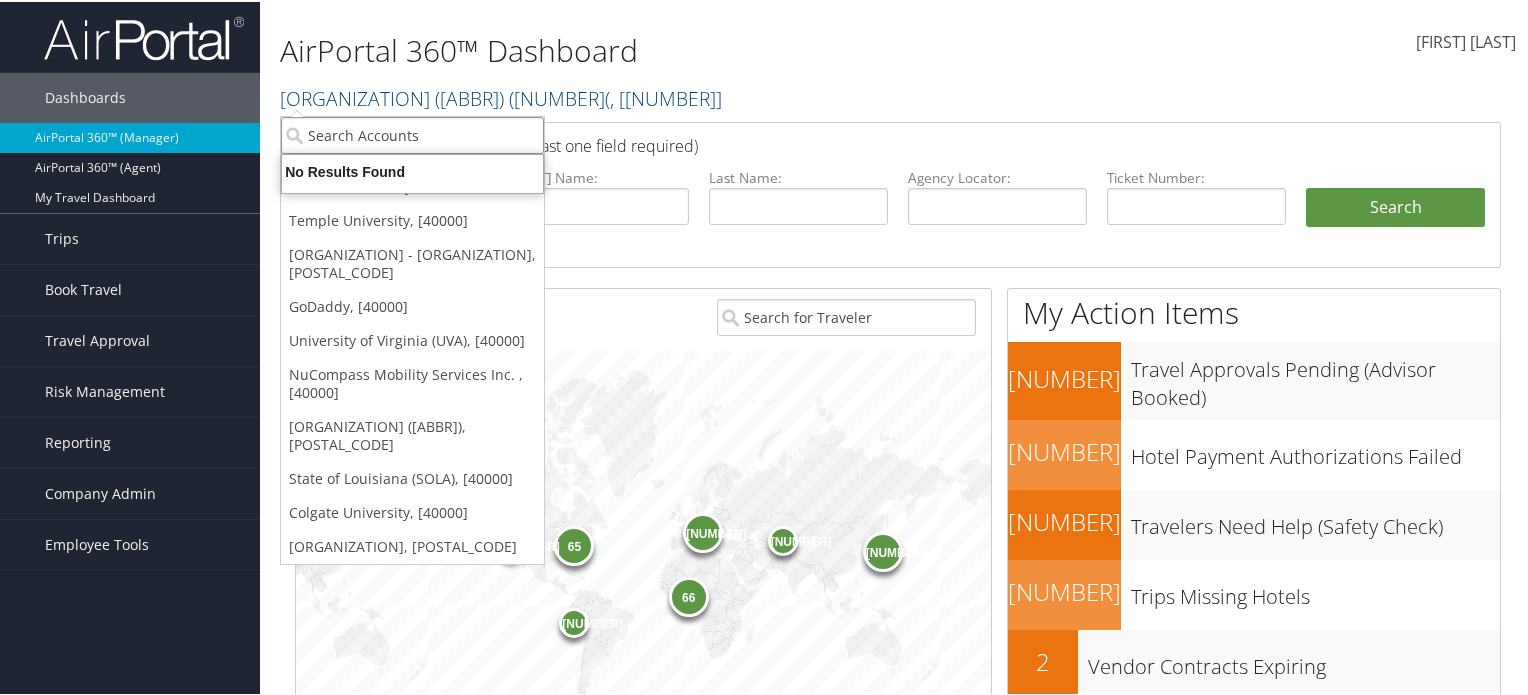 click at bounding box center (412, 133) 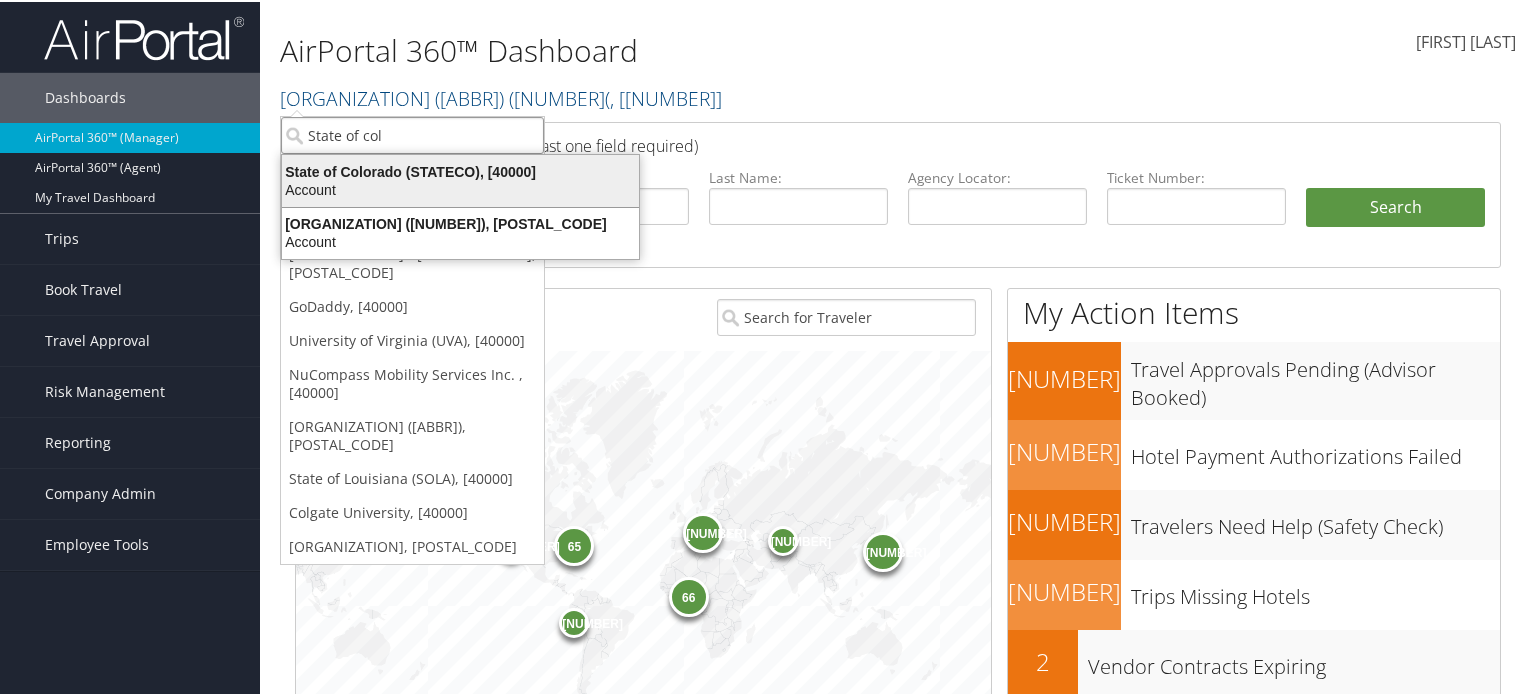 click on "Account" at bounding box center [460, 170] 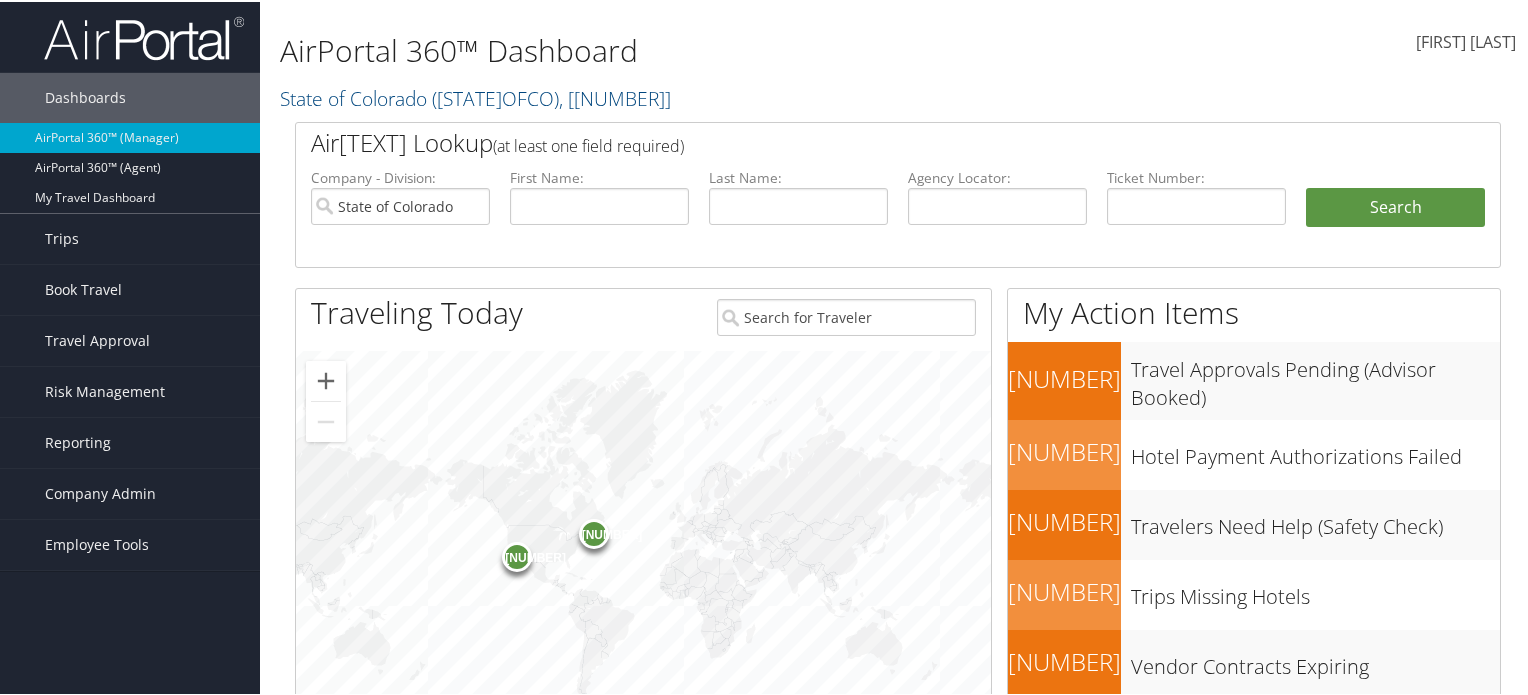 scroll, scrollTop: 200, scrollLeft: 0, axis: vertical 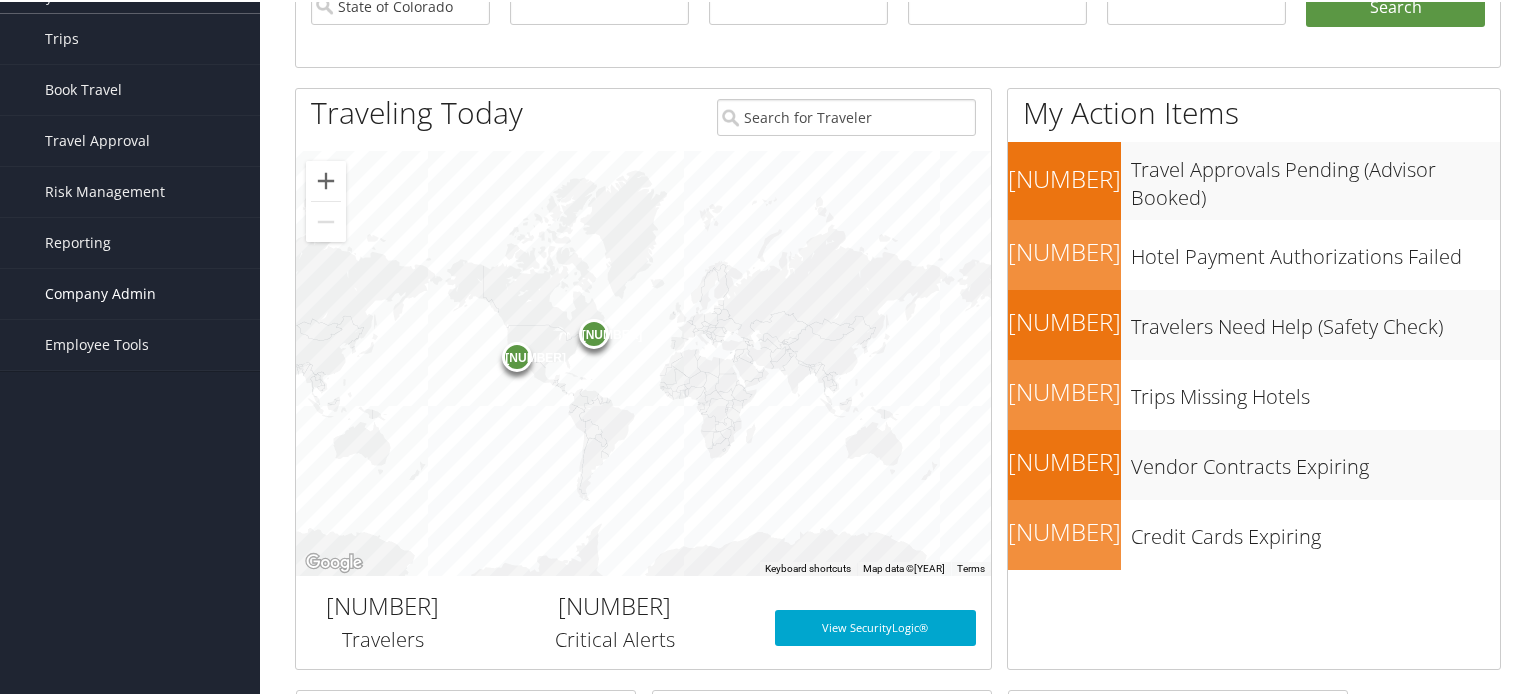 click on "Company Admin" at bounding box center [100, 292] 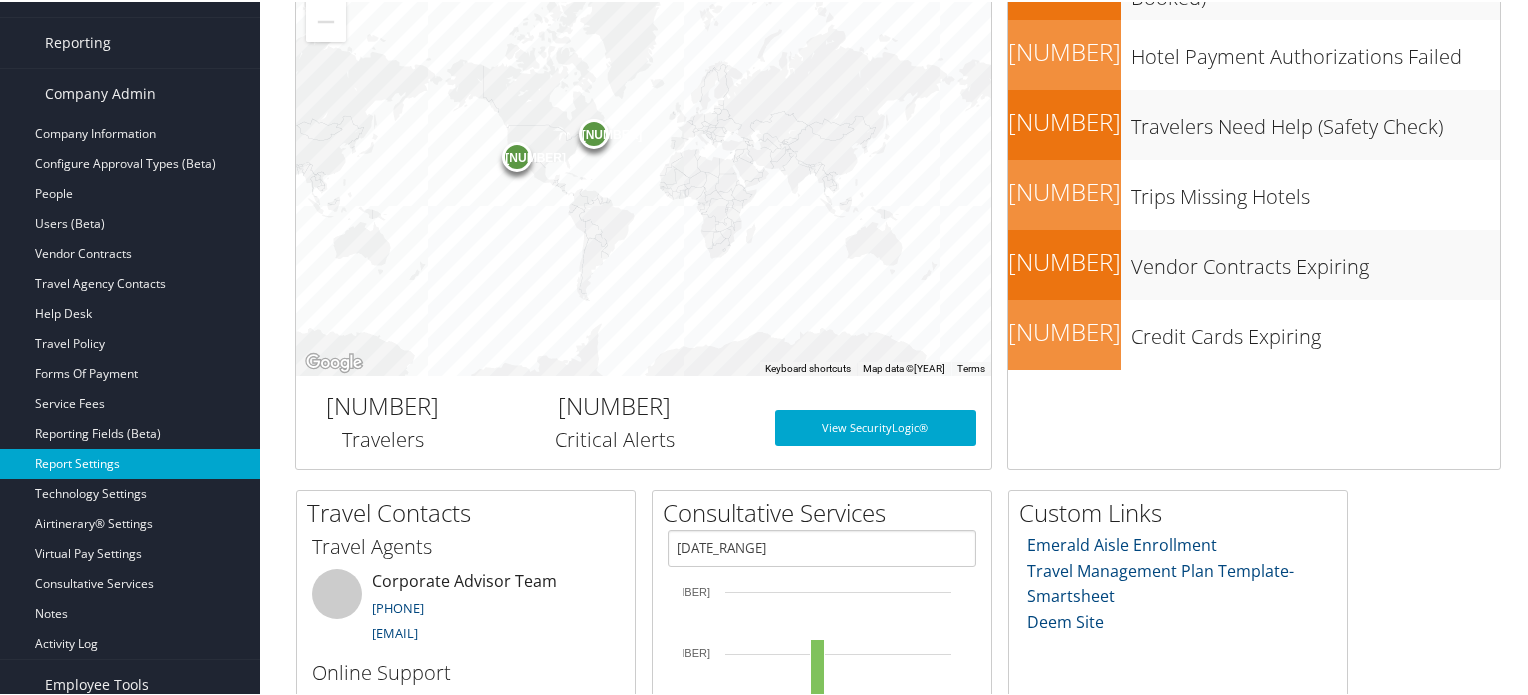 scroll, scrollTop: 300, scrollLeft: 0, axis: vertical 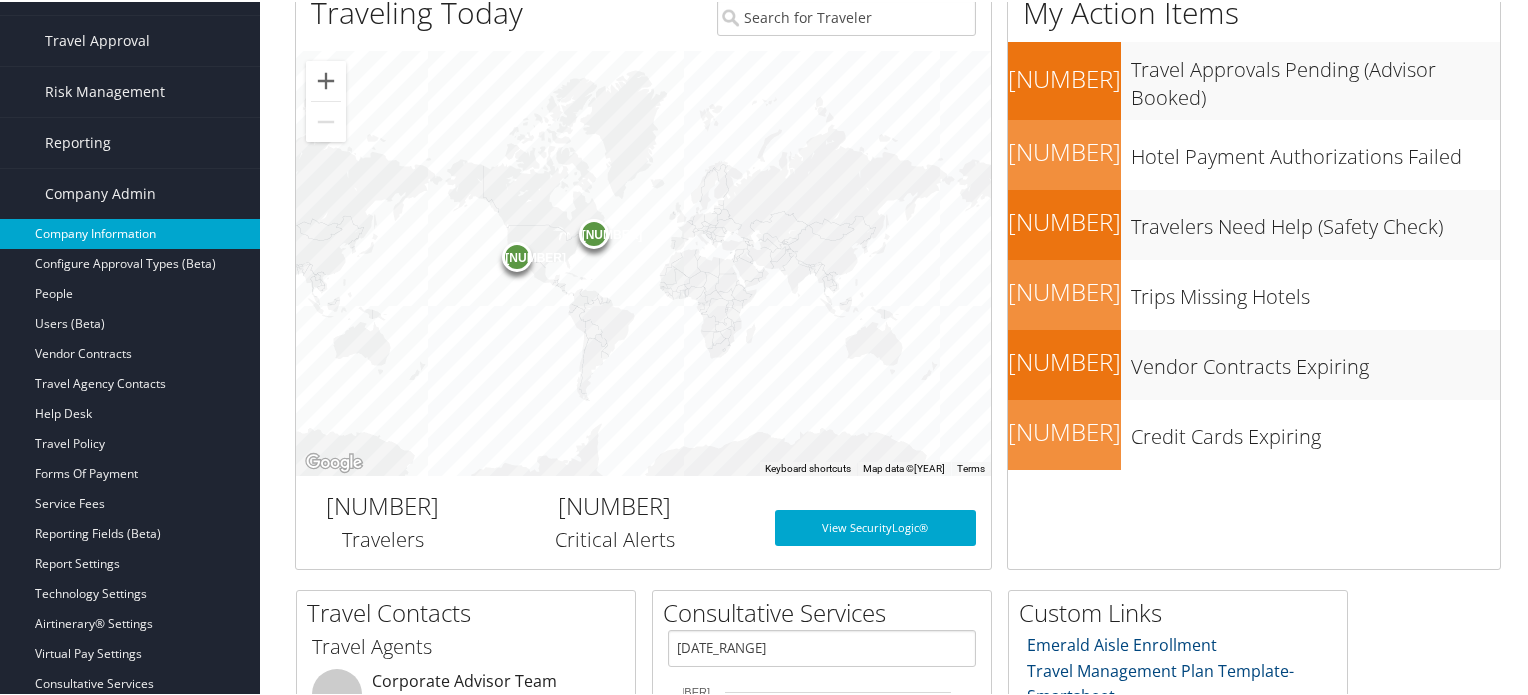 click on "Company Information" at bounding box center (130, 232) 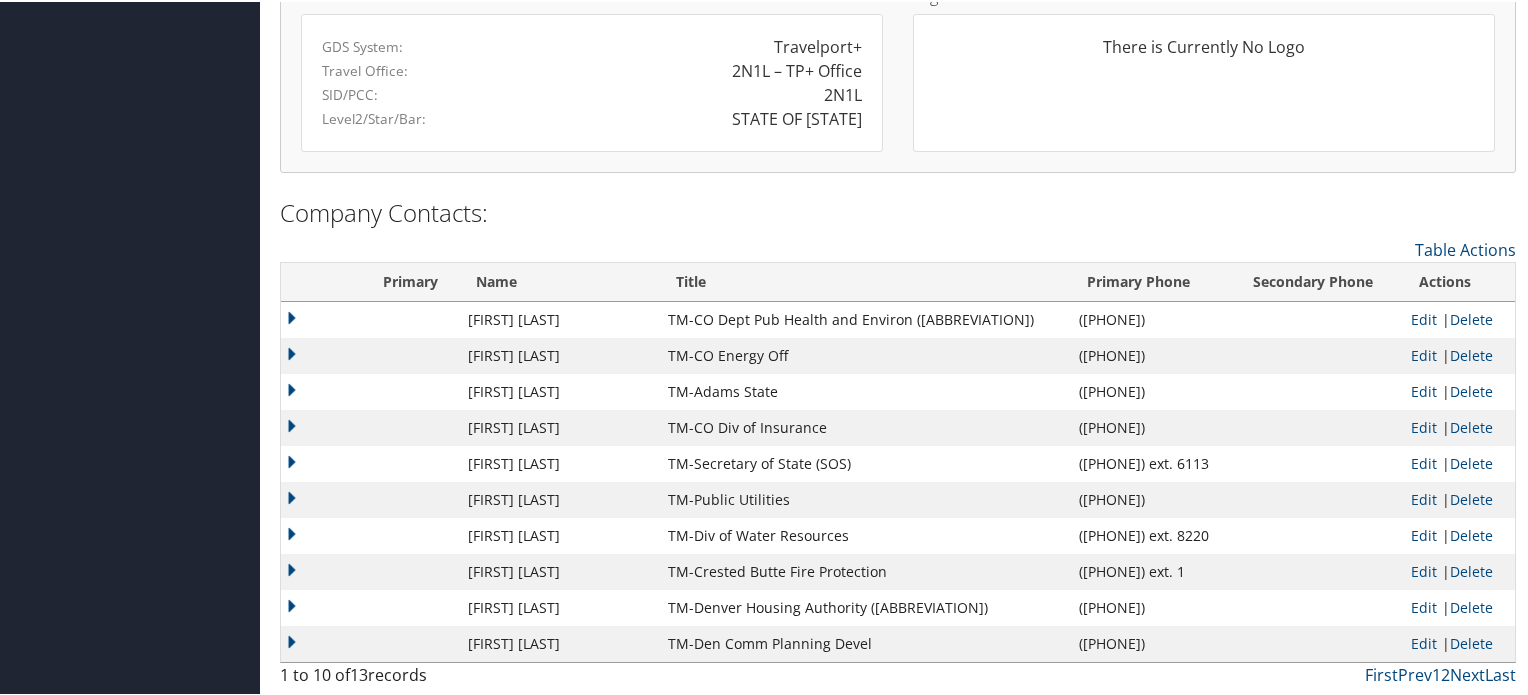 scroll, scrollTop: 1684, scrollLeft: 0, axis: vertical 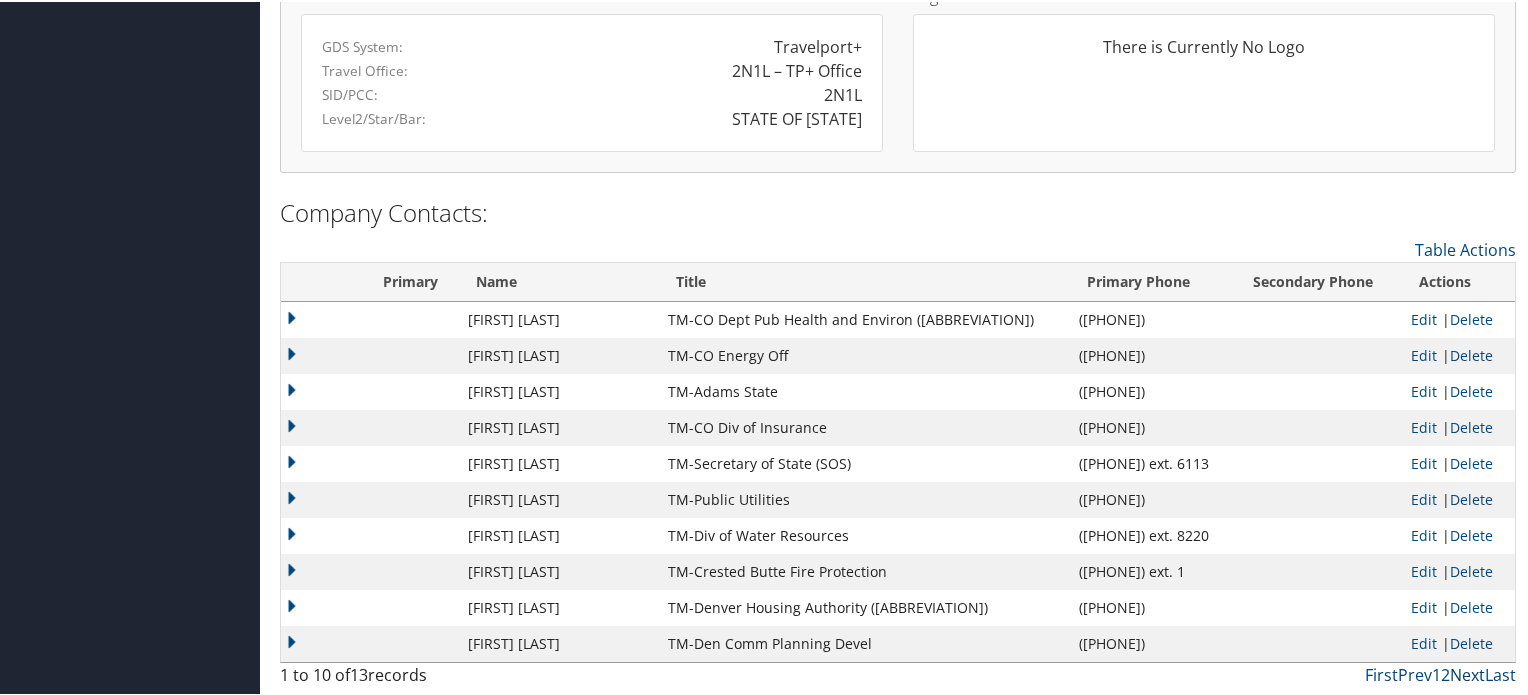 click on "Next" at bounding box center [1467, 673] 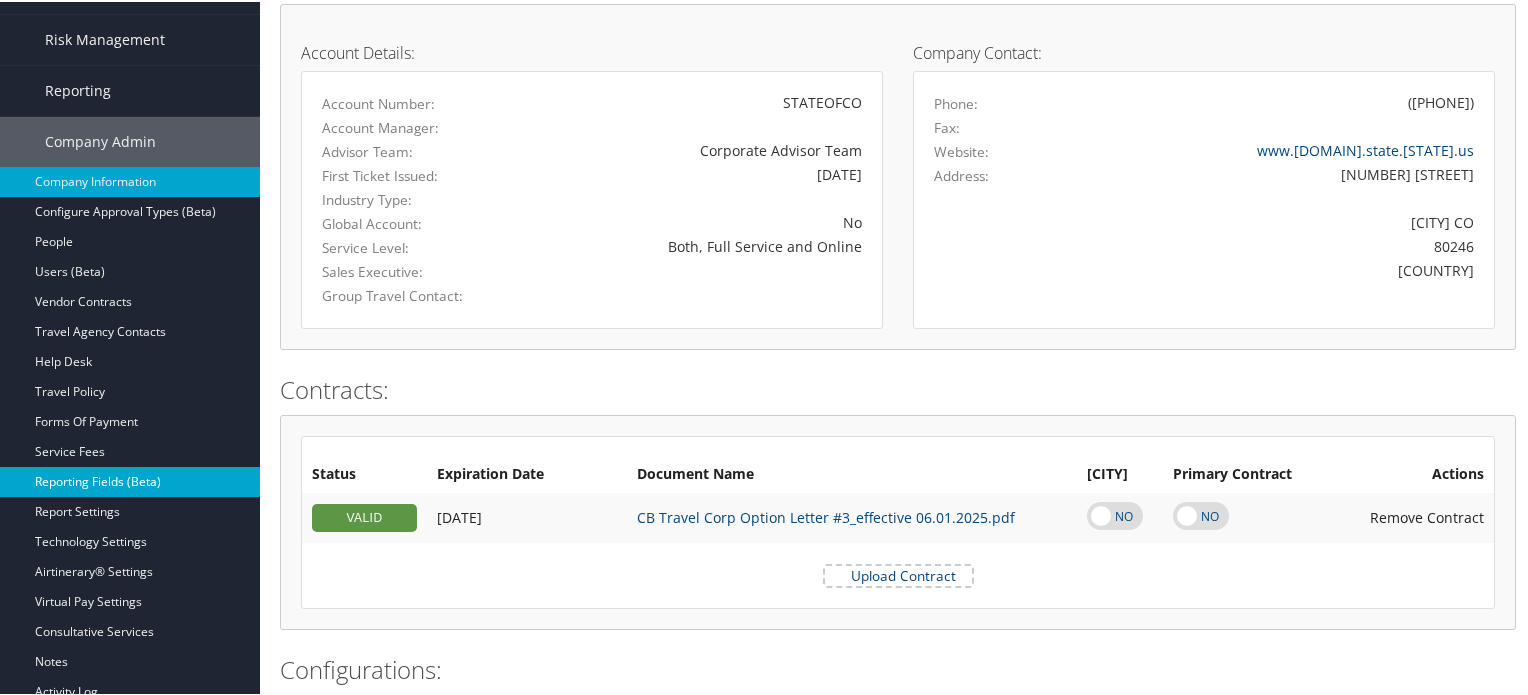 scroll, scrollTop: 362, scrollLeft: 0, axis: vertical 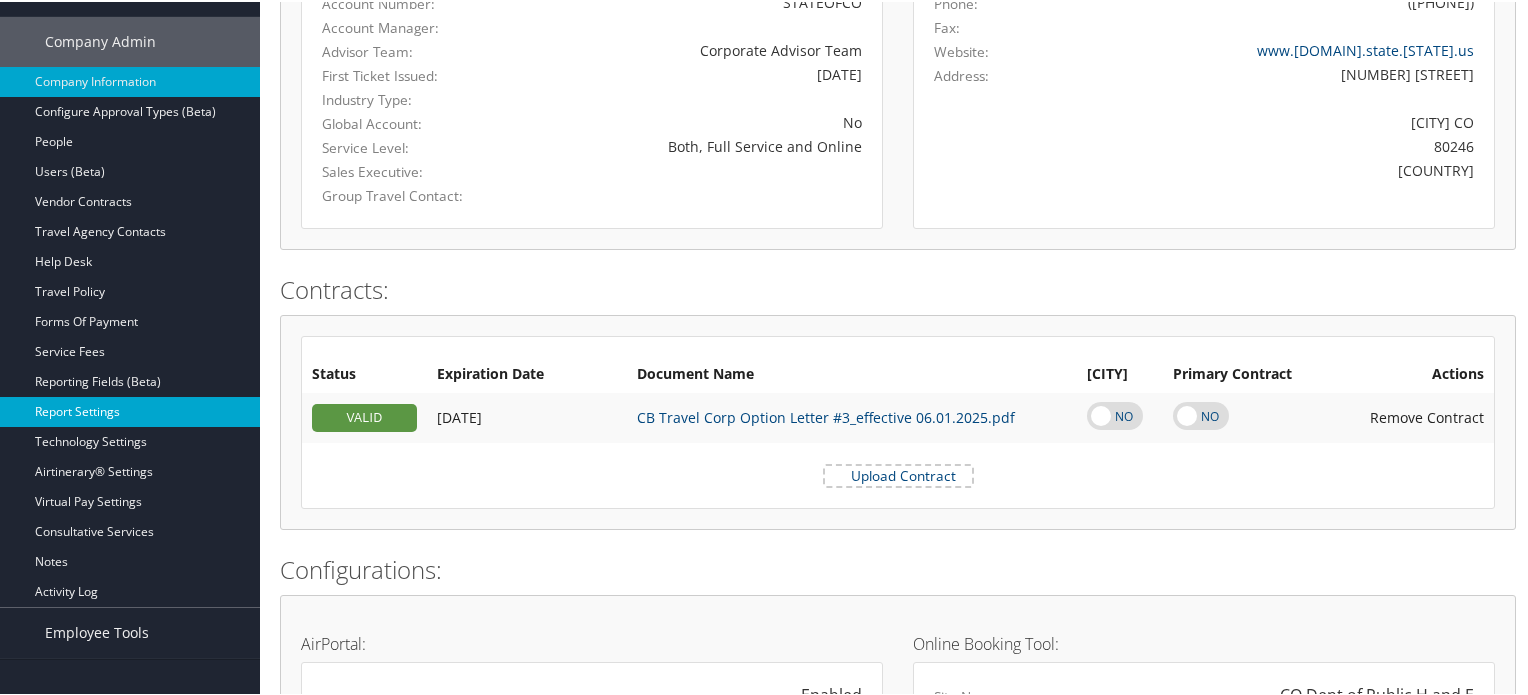 click on "Report Settings" at bounding box center [130, 410] 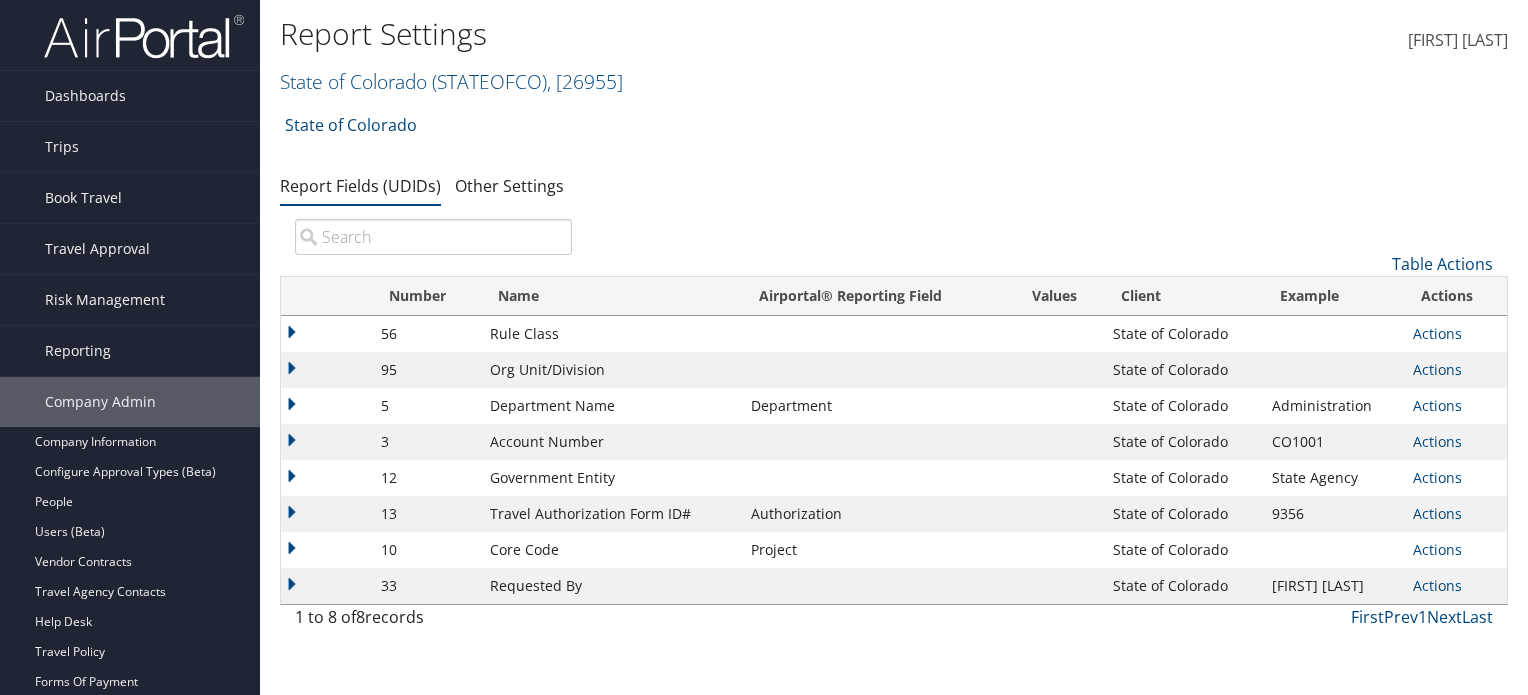 scroll, scrollTop: 0, scrollLeft: 0, axis: both 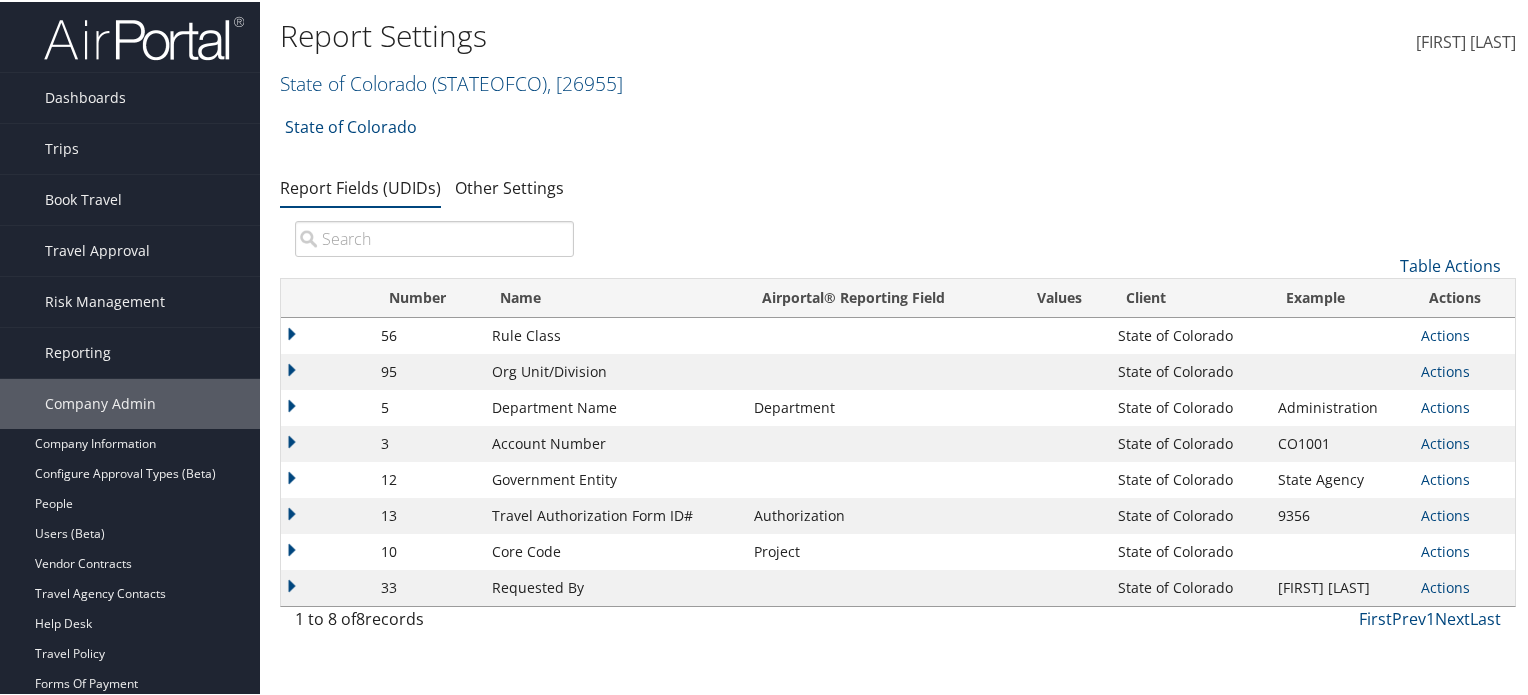 click on "State of Colorado (STATEOFCO), [POSTAL_CODE]" at bounding box center [692, 80] 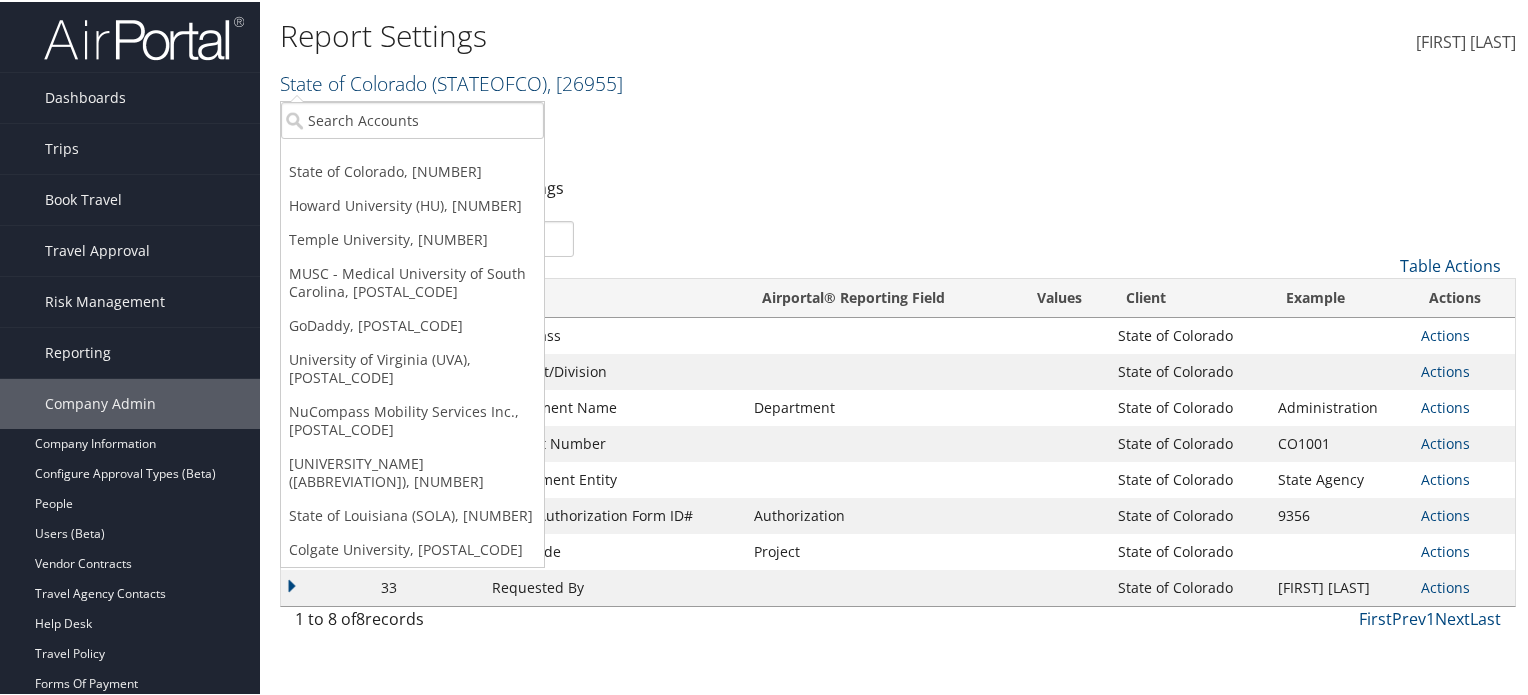 click at bounding box center [623, 81] 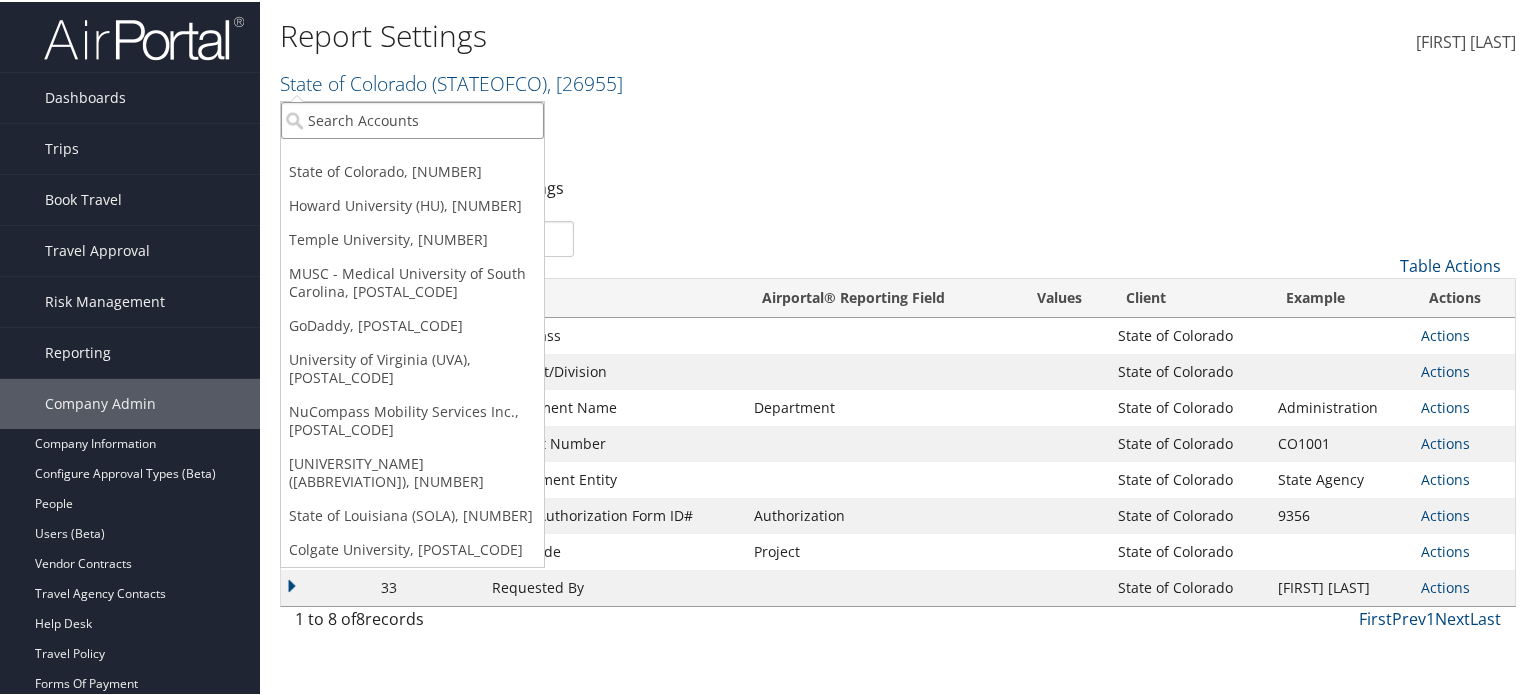 click at bounding box center [412, 118] 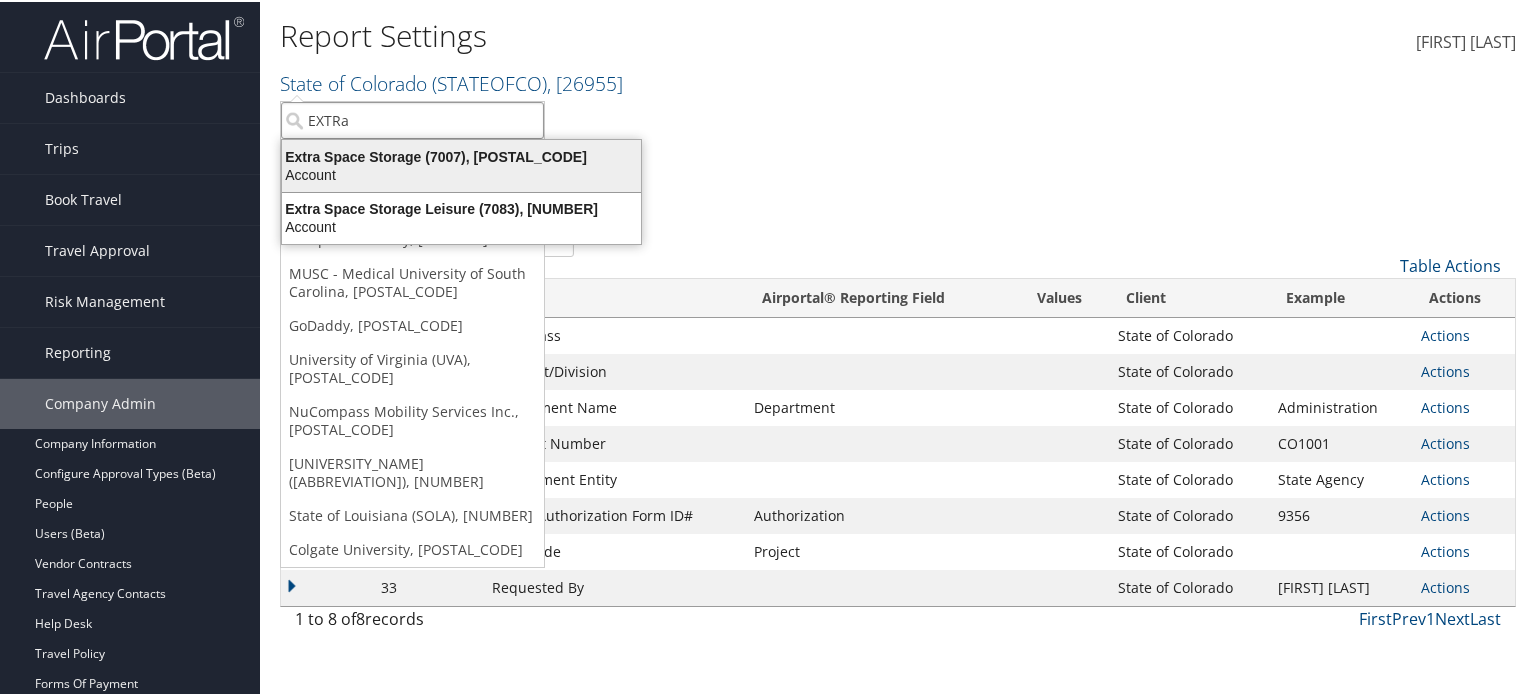 click on "Account" at bounding box center (461, 155) 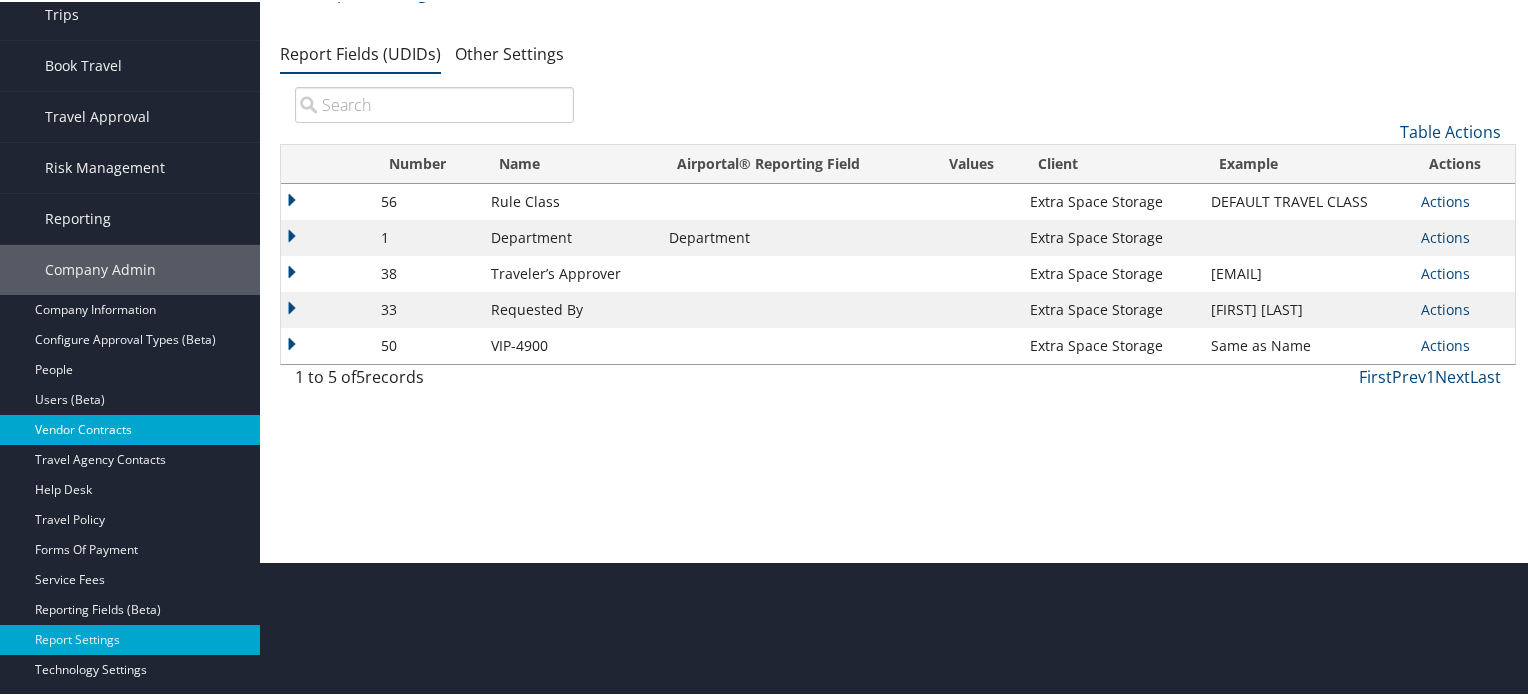 scroll, scrollTop: 300, scrollLeft: 0, axis: vertical 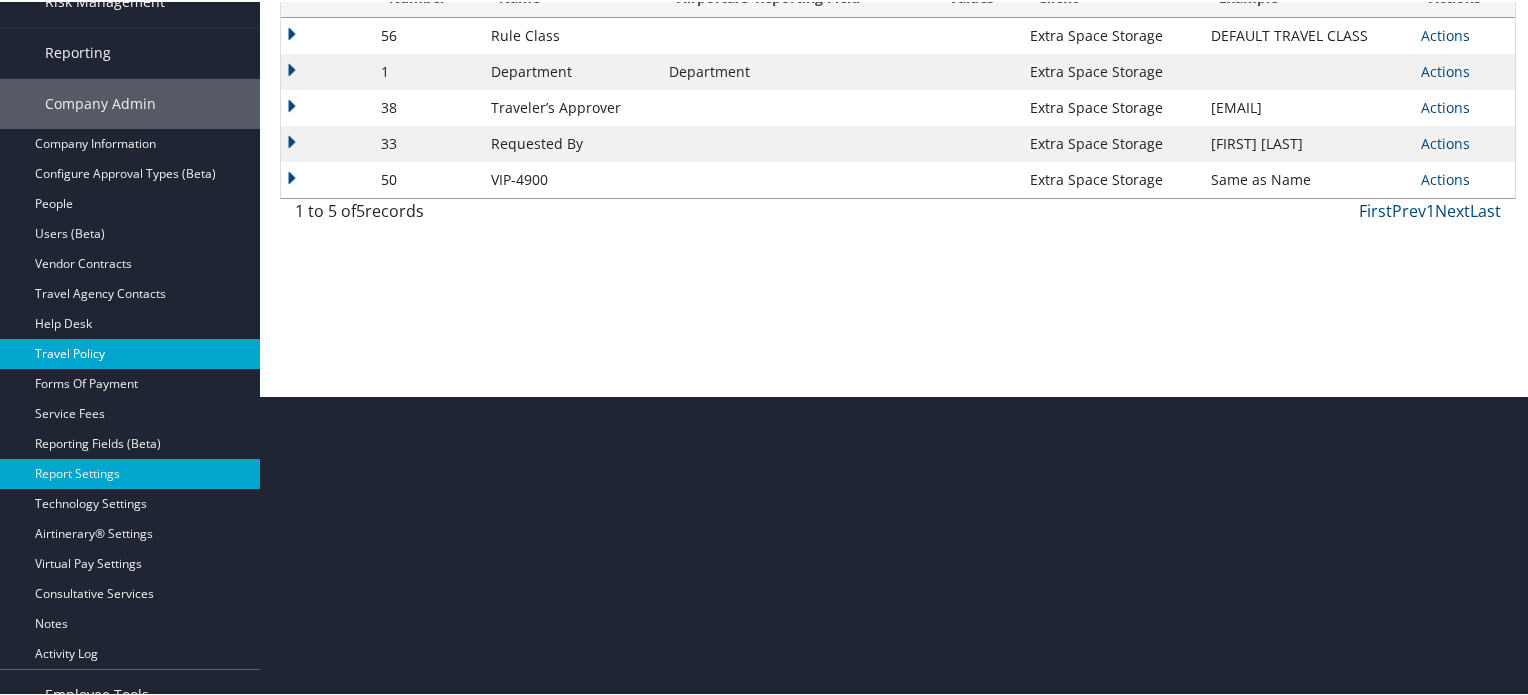 click on "Travel Policy" at bounding box center [130, 352] 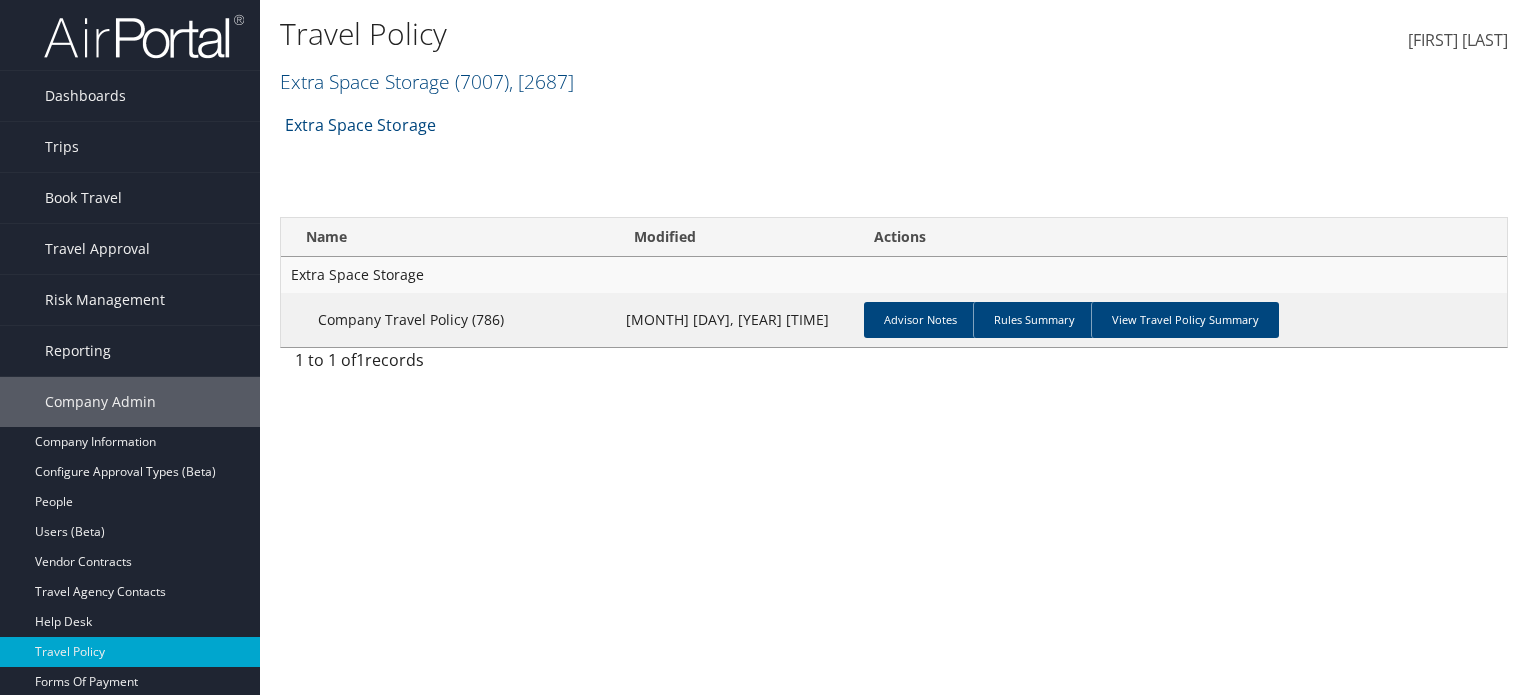 scroll, scrollTop: 0, scrollLeft: 0, axis: both 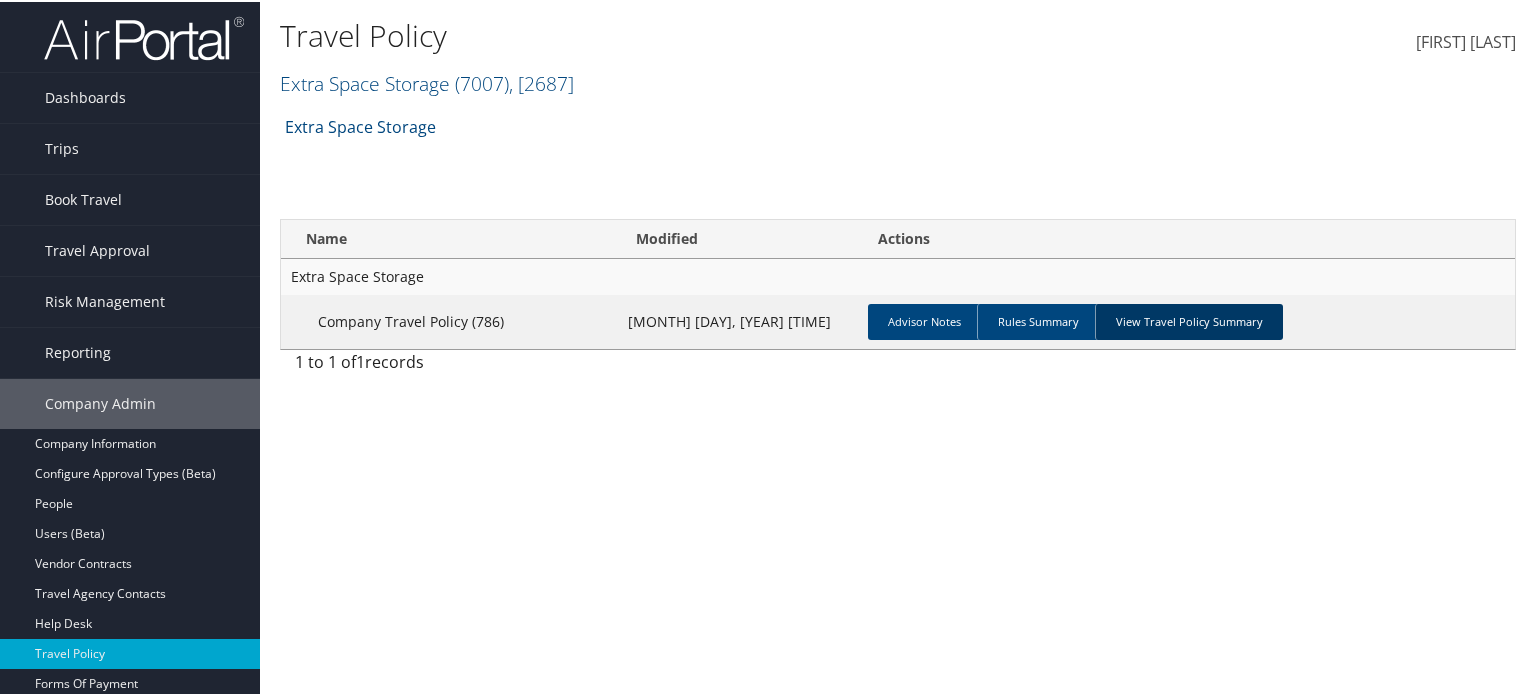 click on "View Travel Policy Summary" at bounding box center (1189, 320) 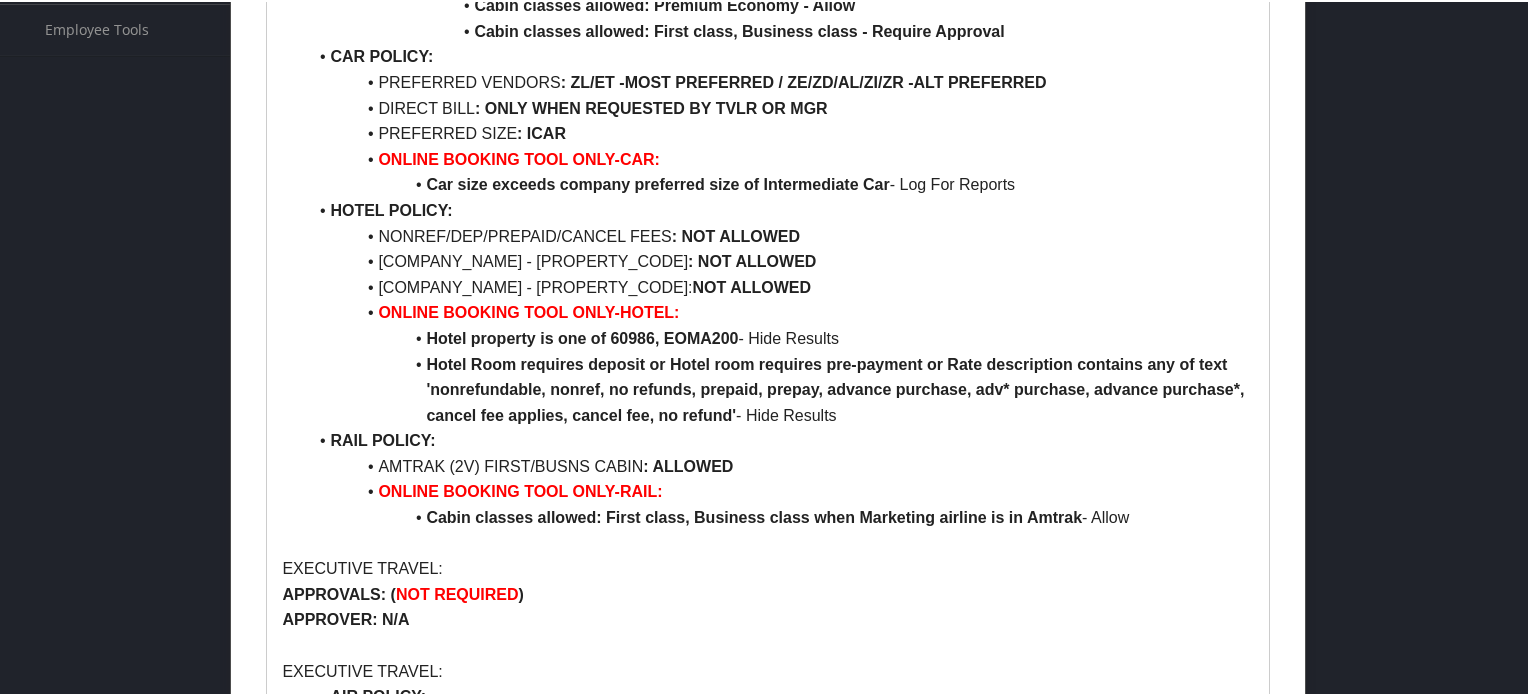 scroll, scrollTop: 1000, scrollLeft: 0, axis: vertical 